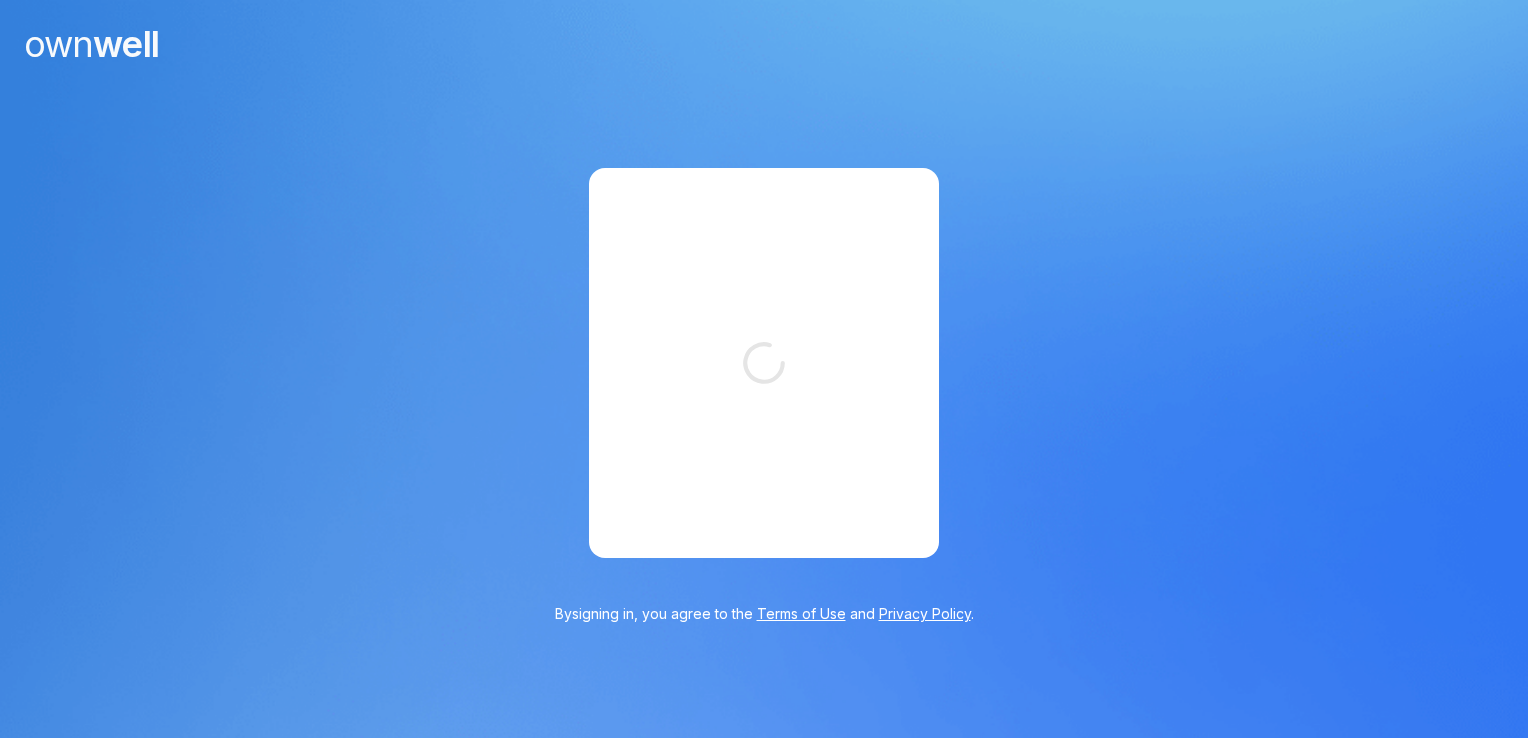 scroll, scrollTop: 0, scrollLeft: 0, axis: both 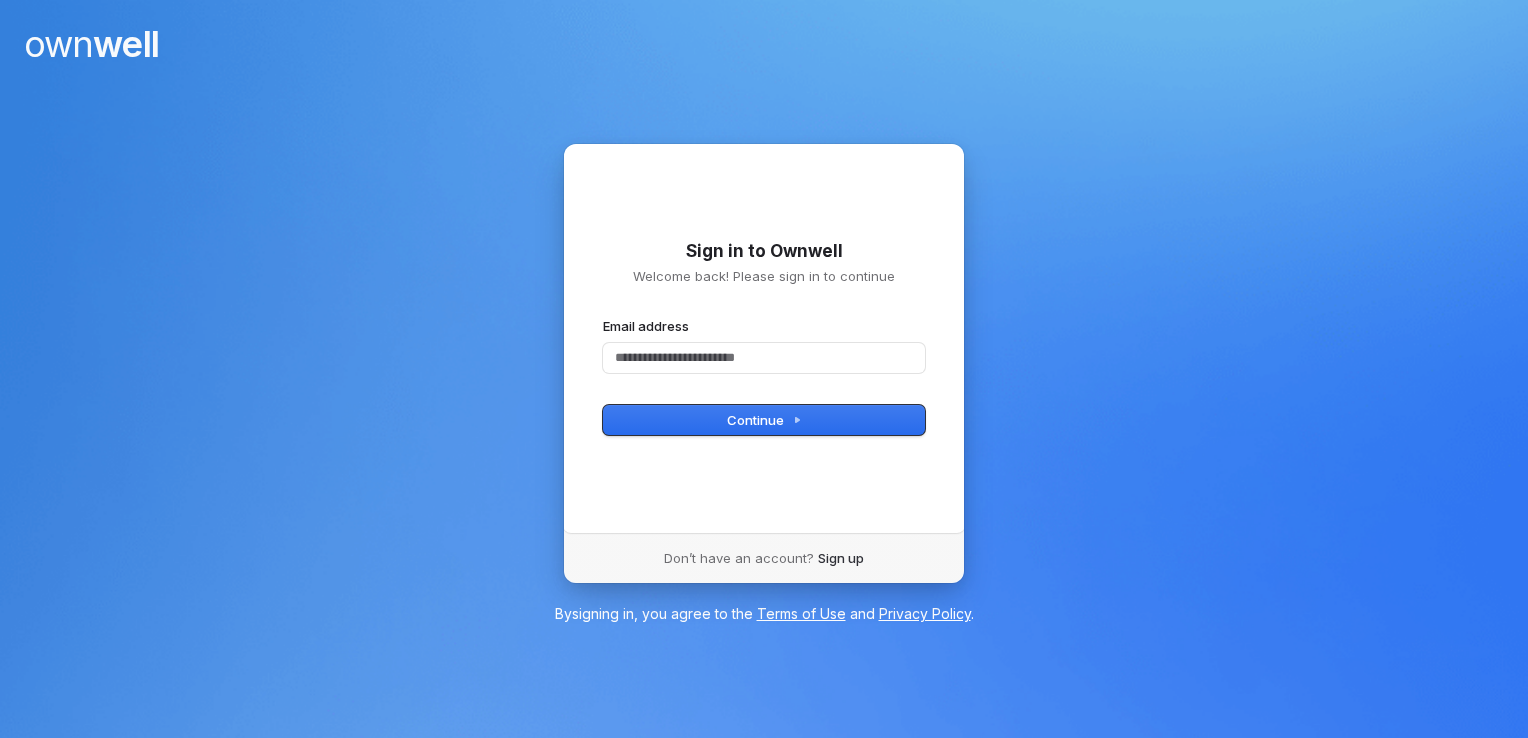 type 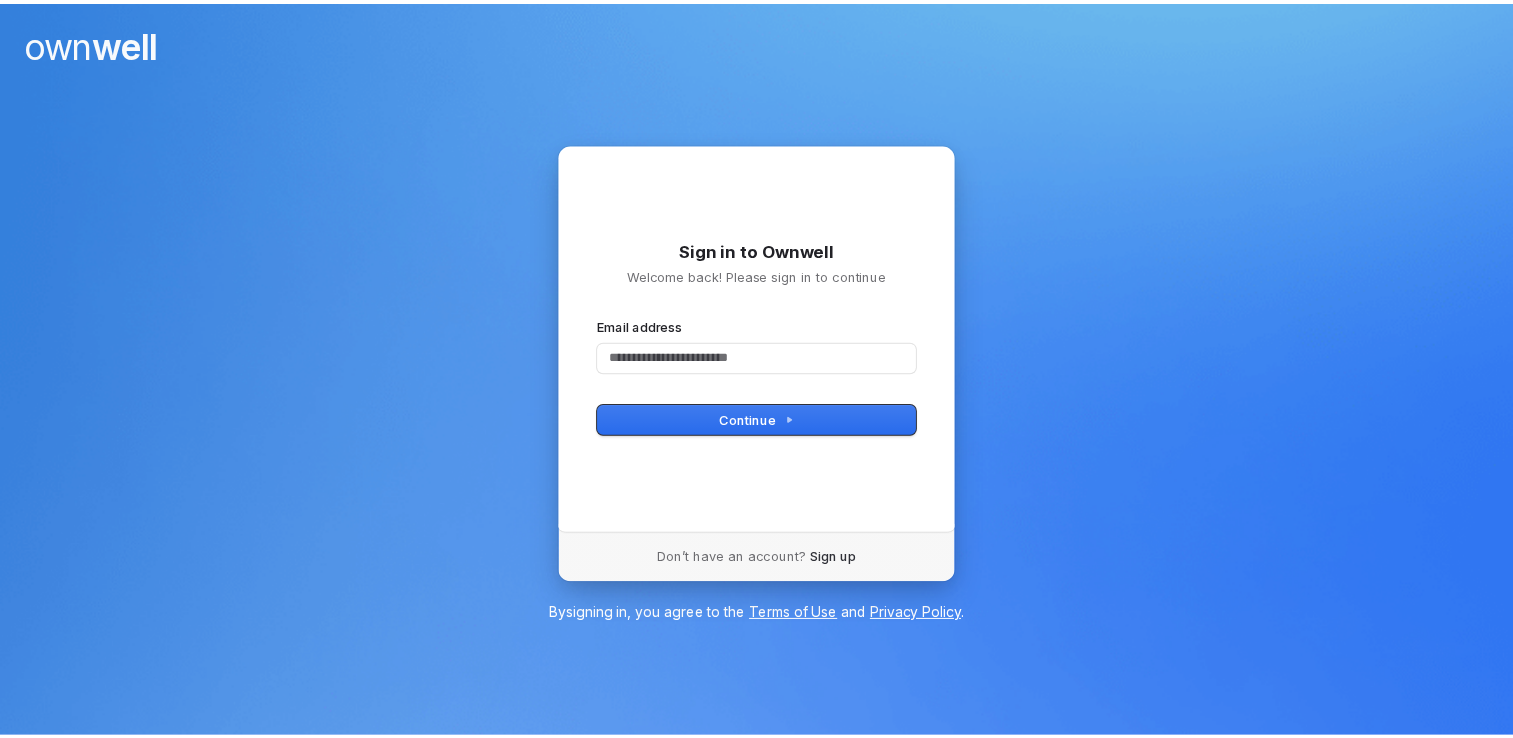 scroll, scrollTop: 0, scrollLeft: 0, axis: both 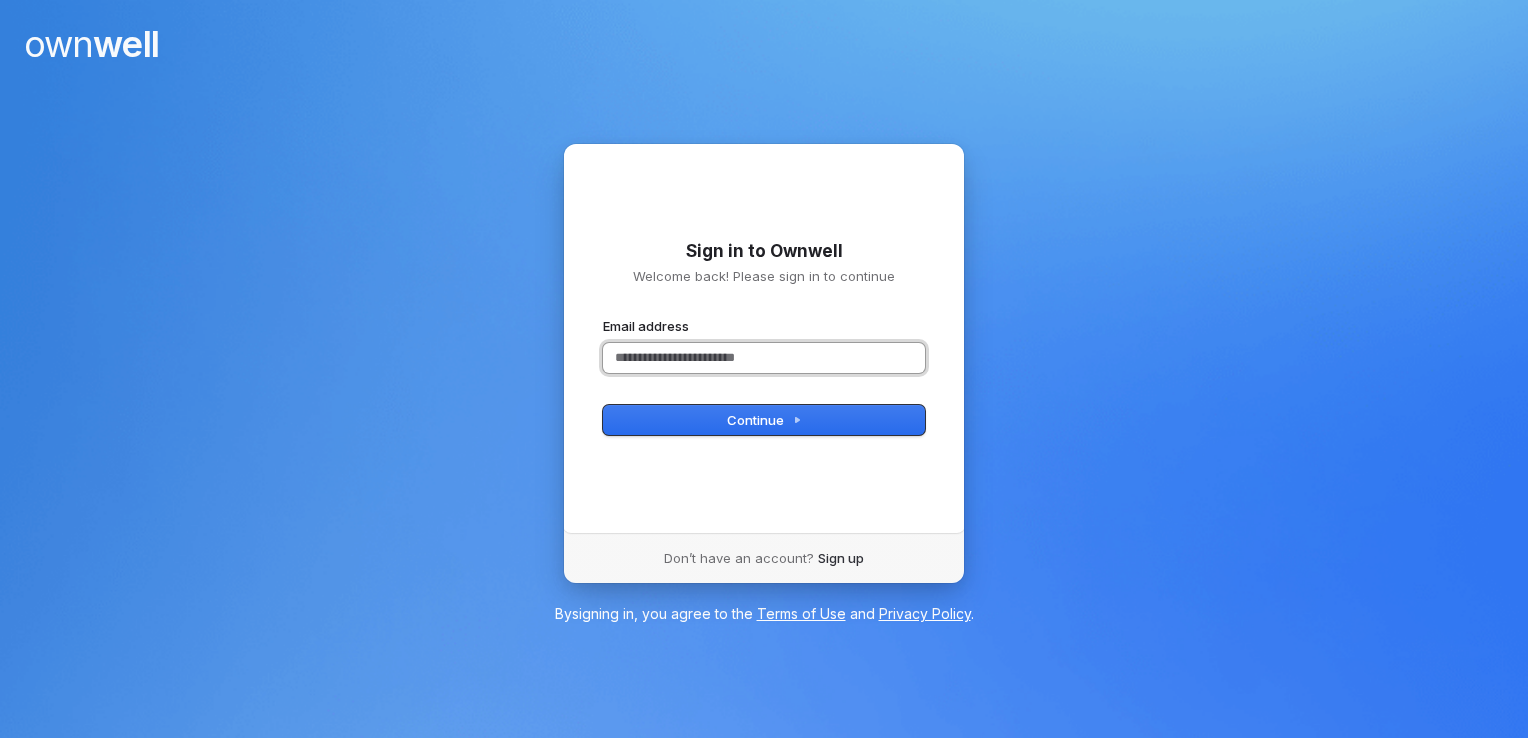 paste on "**********" 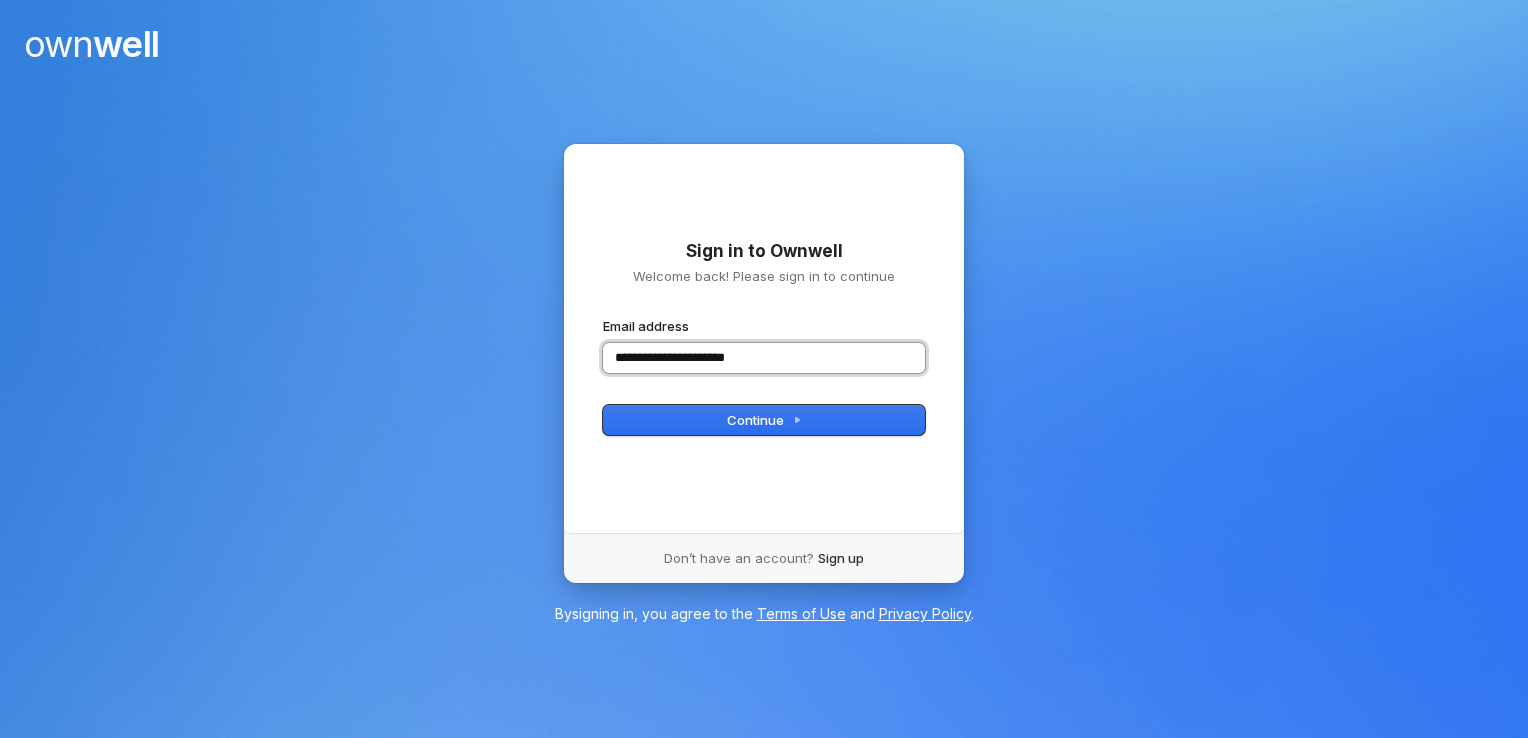 click at bounding box center (603, 317) 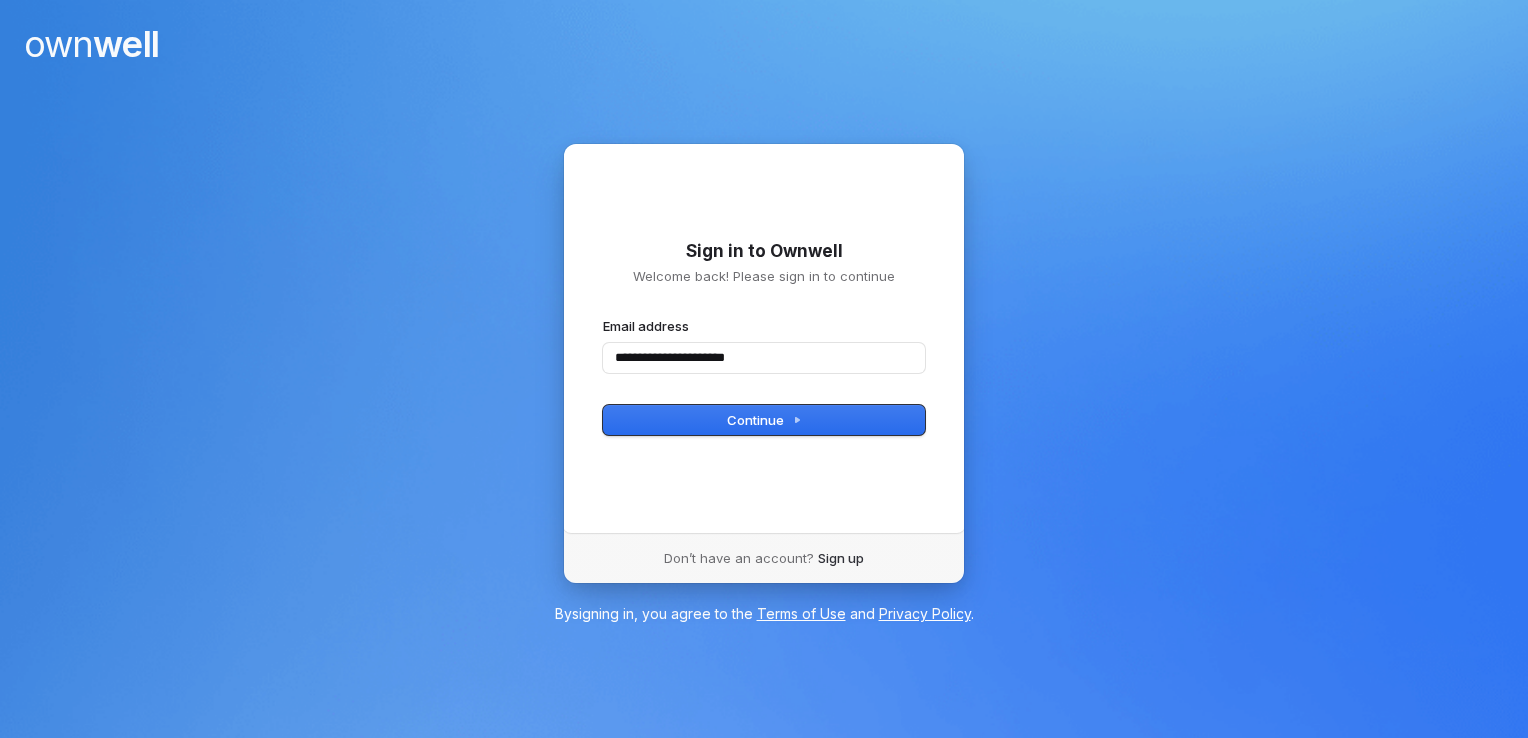 type on "**********" 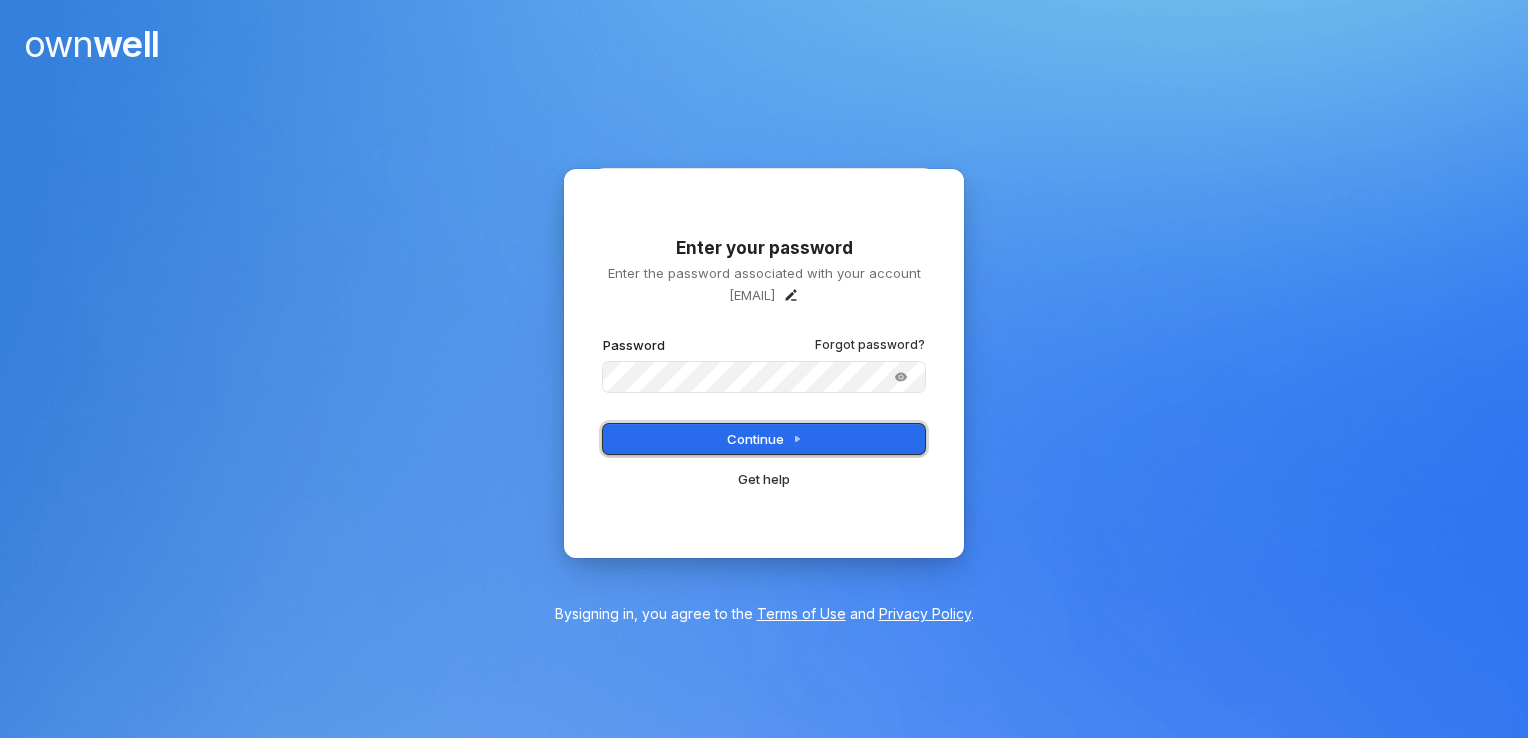 click on "Continue" at bounding box center [764, 439] 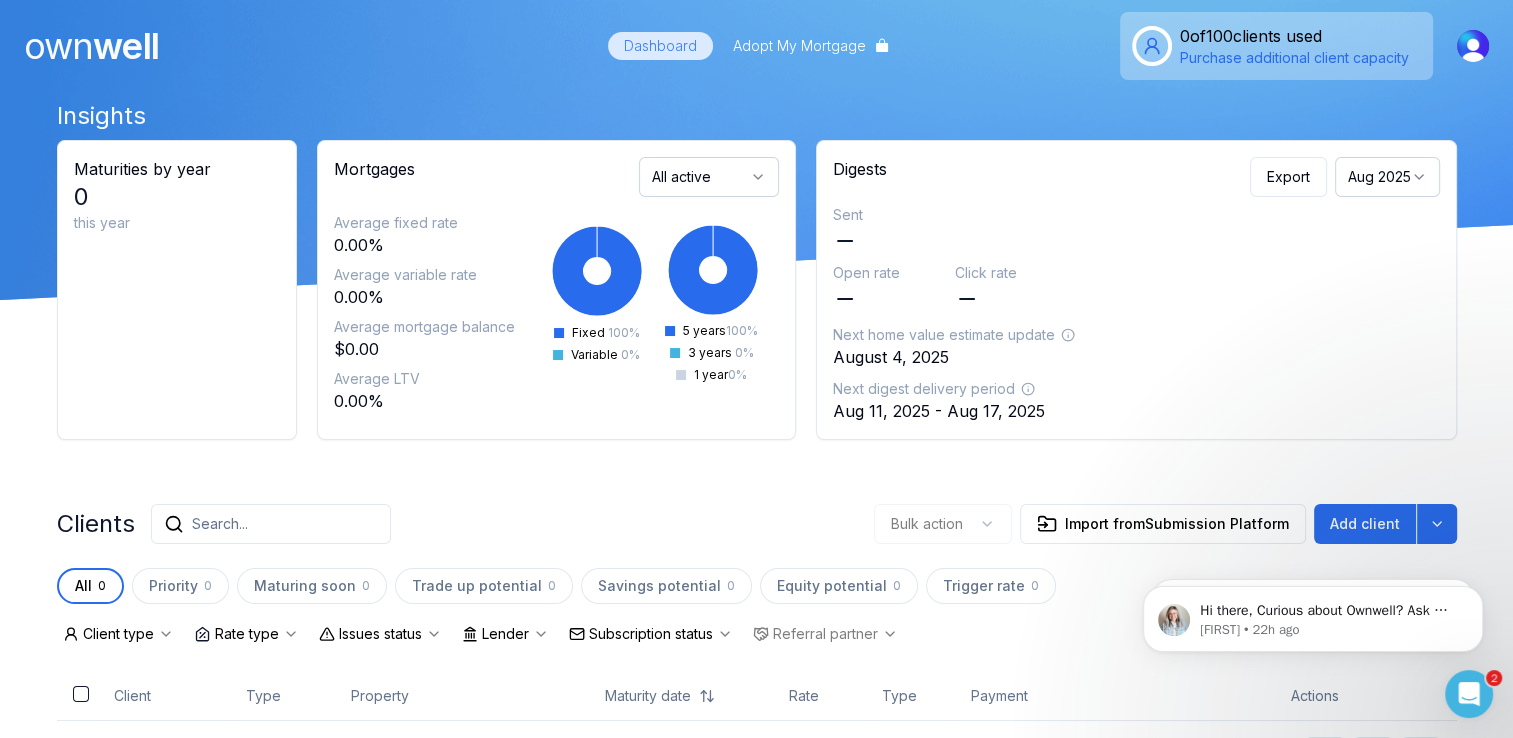 scroll, scrollTop: 0, scrollLeft: 0, axis: both 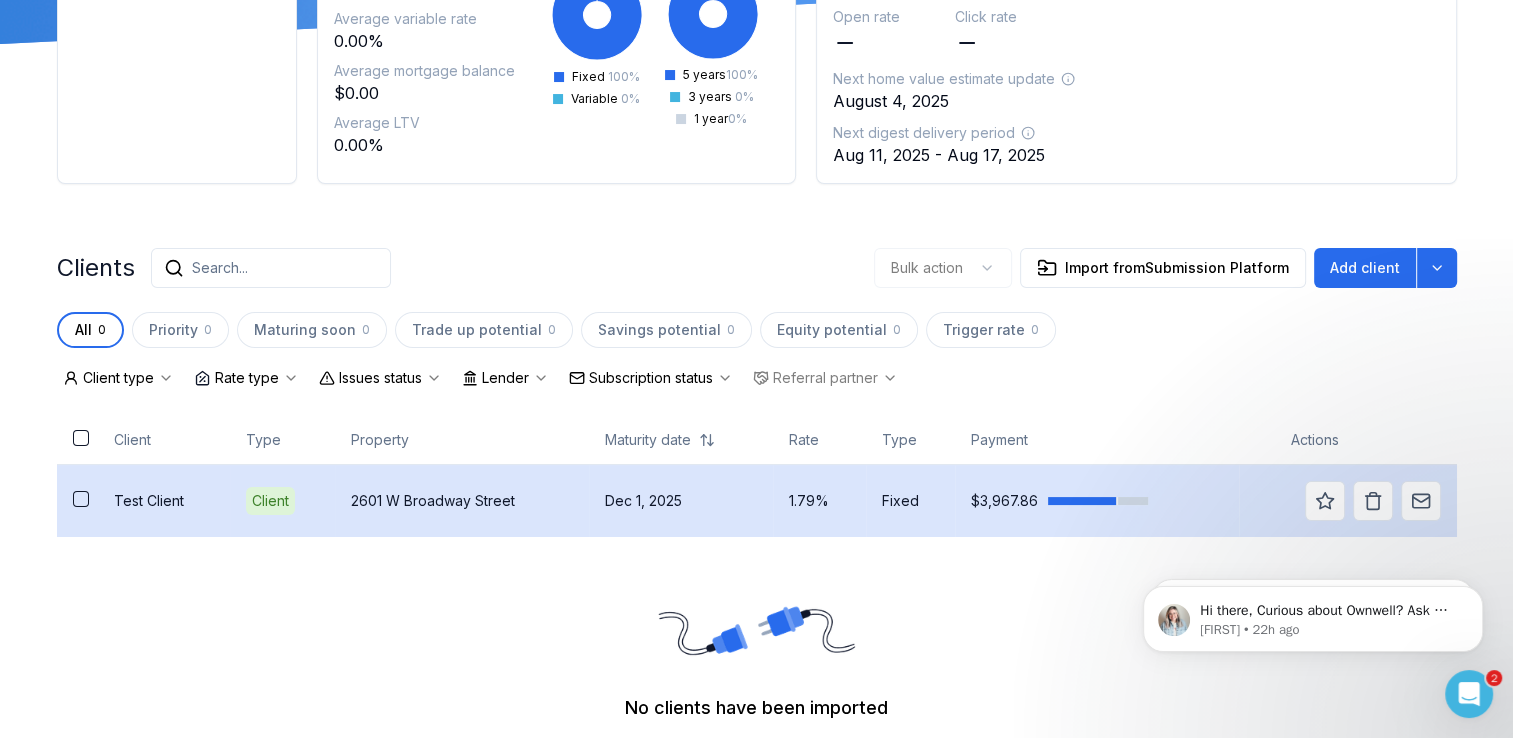 click on "Dec 1, 2025" at bounding box center [681, 501] 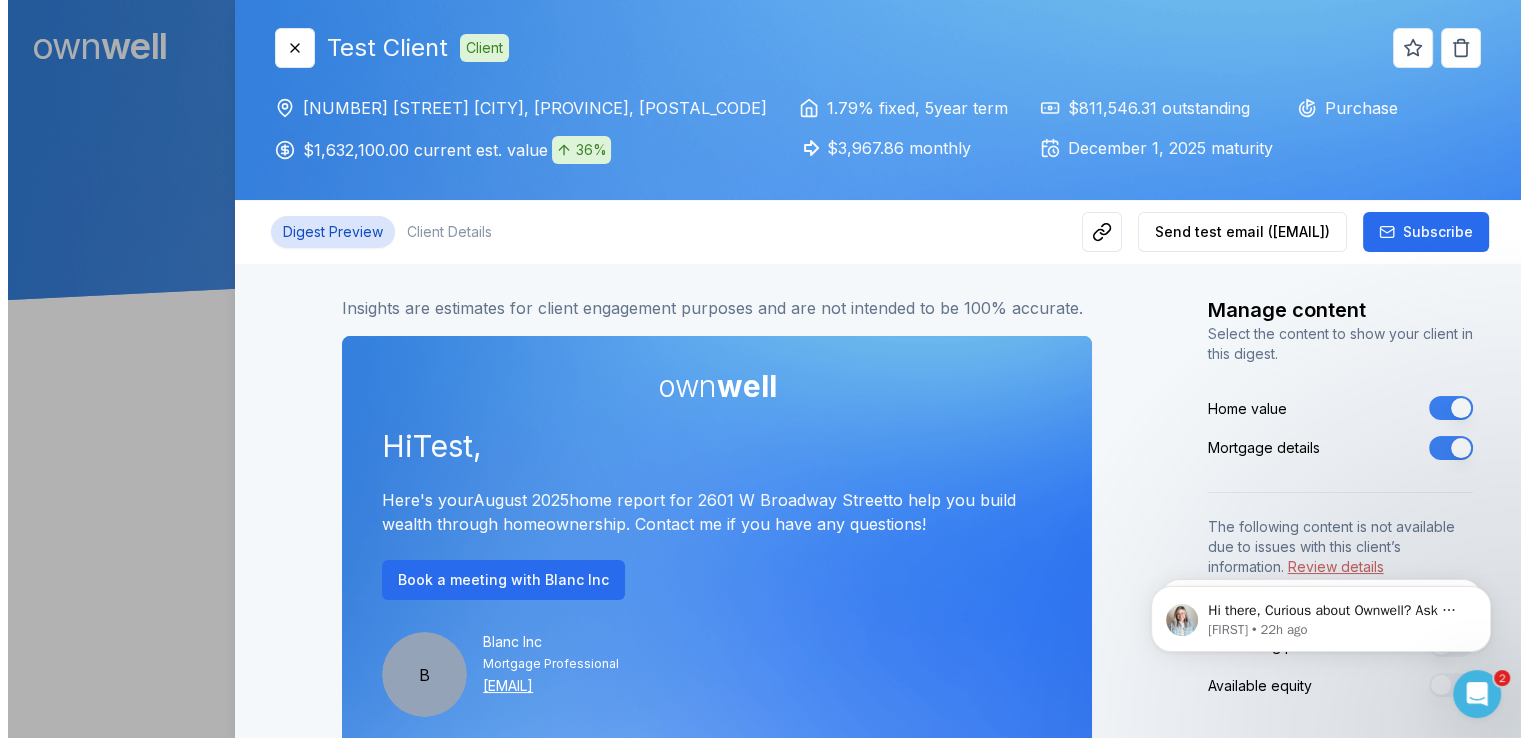 scroll, scrollTop: 0, scrollLeft: 0, axis: both 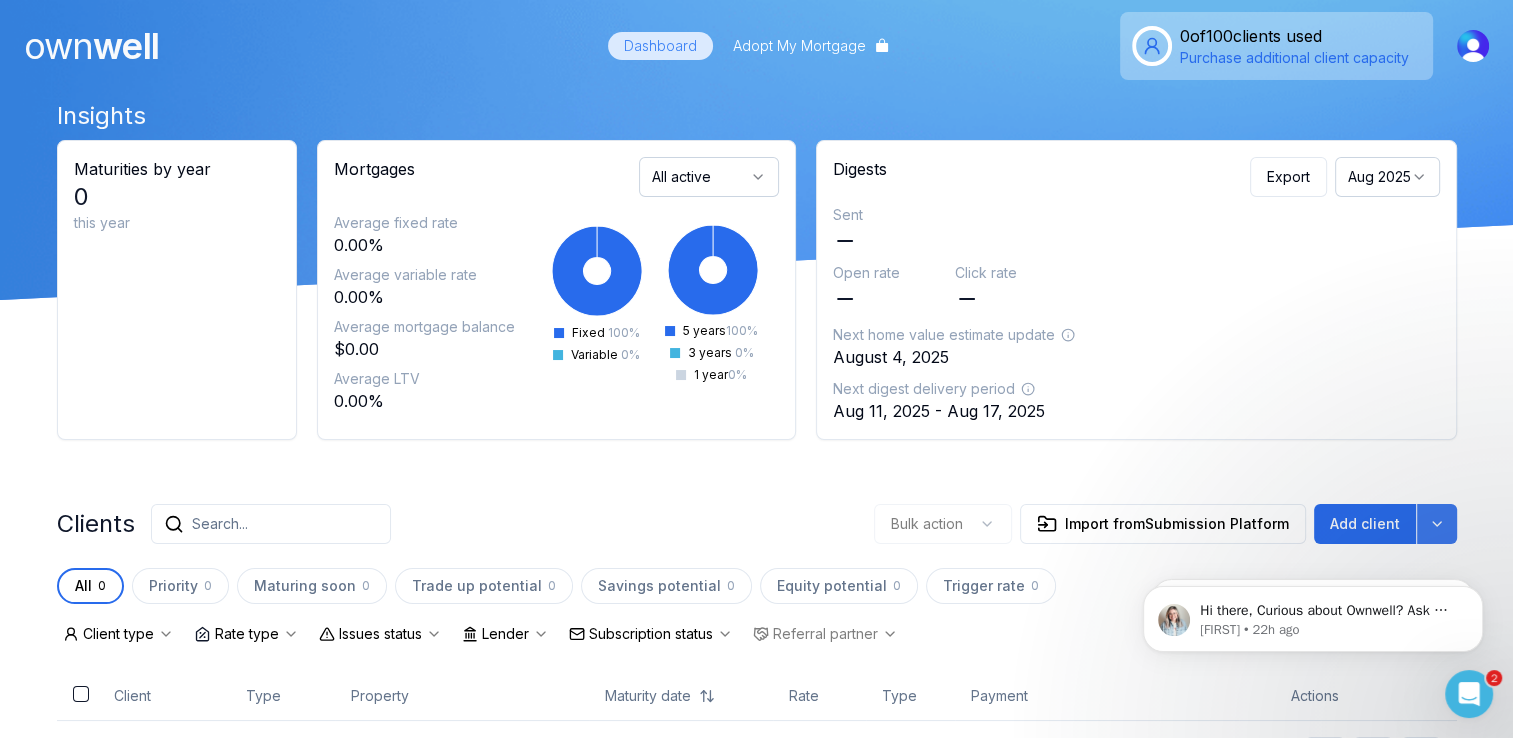 click at bounding box center [1437, 524] 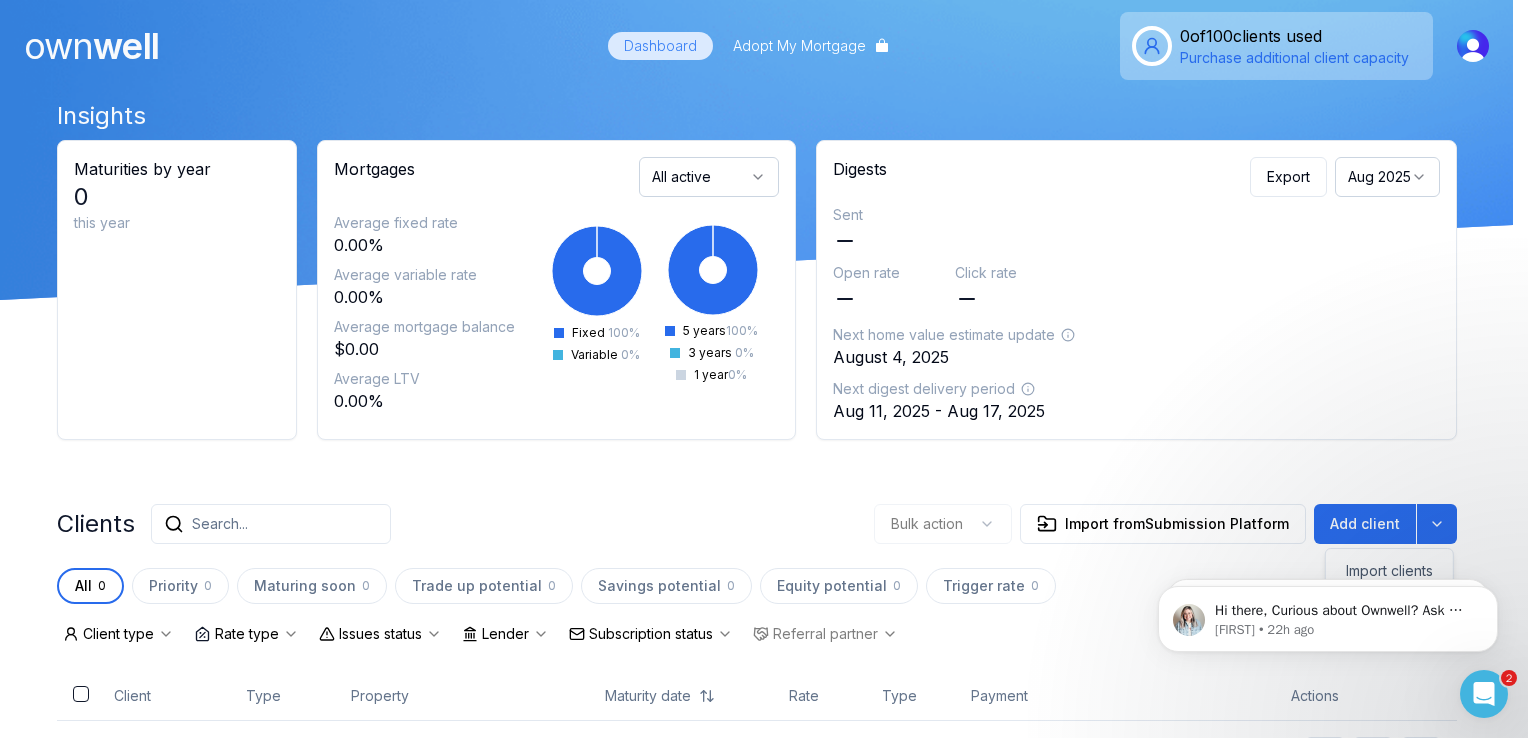 click on "own well Dashboard Adopt My Mortgage 0  of  100  clients used Purchase additional client capacity Insights Maturities by year 0 this year Mortgages All active Average fixed rate 0.00% Average variable rate 0.00% Average mortgage balance $0.00 Average LTV 0.00% Fixed   100 % Variable   0 % 5 years  100 % 3 years   0 % 1 year  0 % Digests Export Aug 2025 Sent Open rate Click rate Next home value estimate update August 4, 2025 Next digest delivery period Aug 11, 2025 - Aug 17, 2025 Clients Search... Bulk action   Import from  Submission Platform Add client All 0 Priority 0 Maturing soon 0 Trade up potential 0 Savings potential 0 Equity potential 0 Trigger rate 0 Client type Rate type Issues status Lender Subscription status Referral partner Client Type Property Maturity date Rate Type Payment Actions Test   Client Client 2601 W Broadway Street Dec 1, 2025 1.79% Fixed $3,967.86 No clients have been imported Import your clients All  0  clients on this page are selected. Select all  0  clients from all pages" at bounding box center (756, 550) 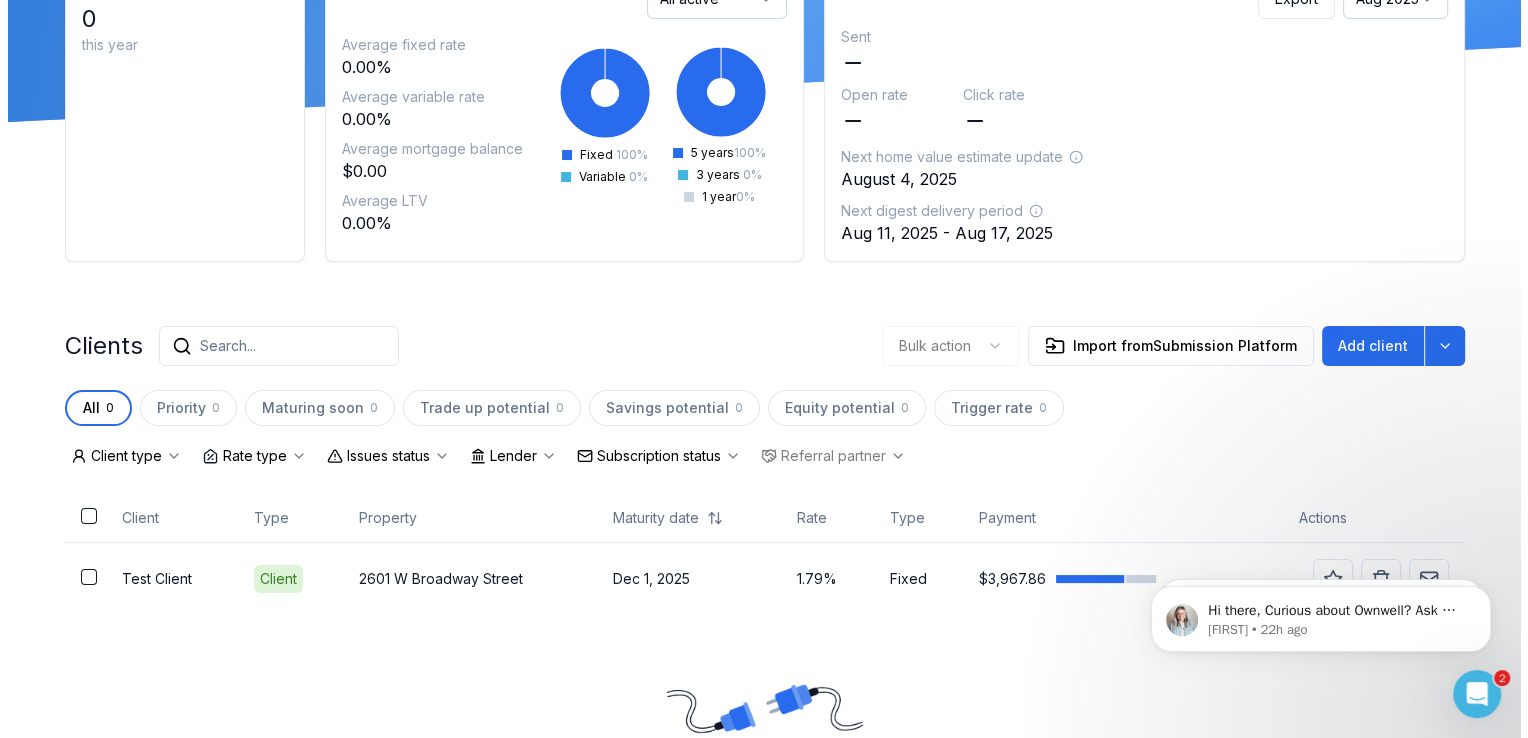 scroll, scrollTop: 199, scrollLeft: 0, axis: vertical 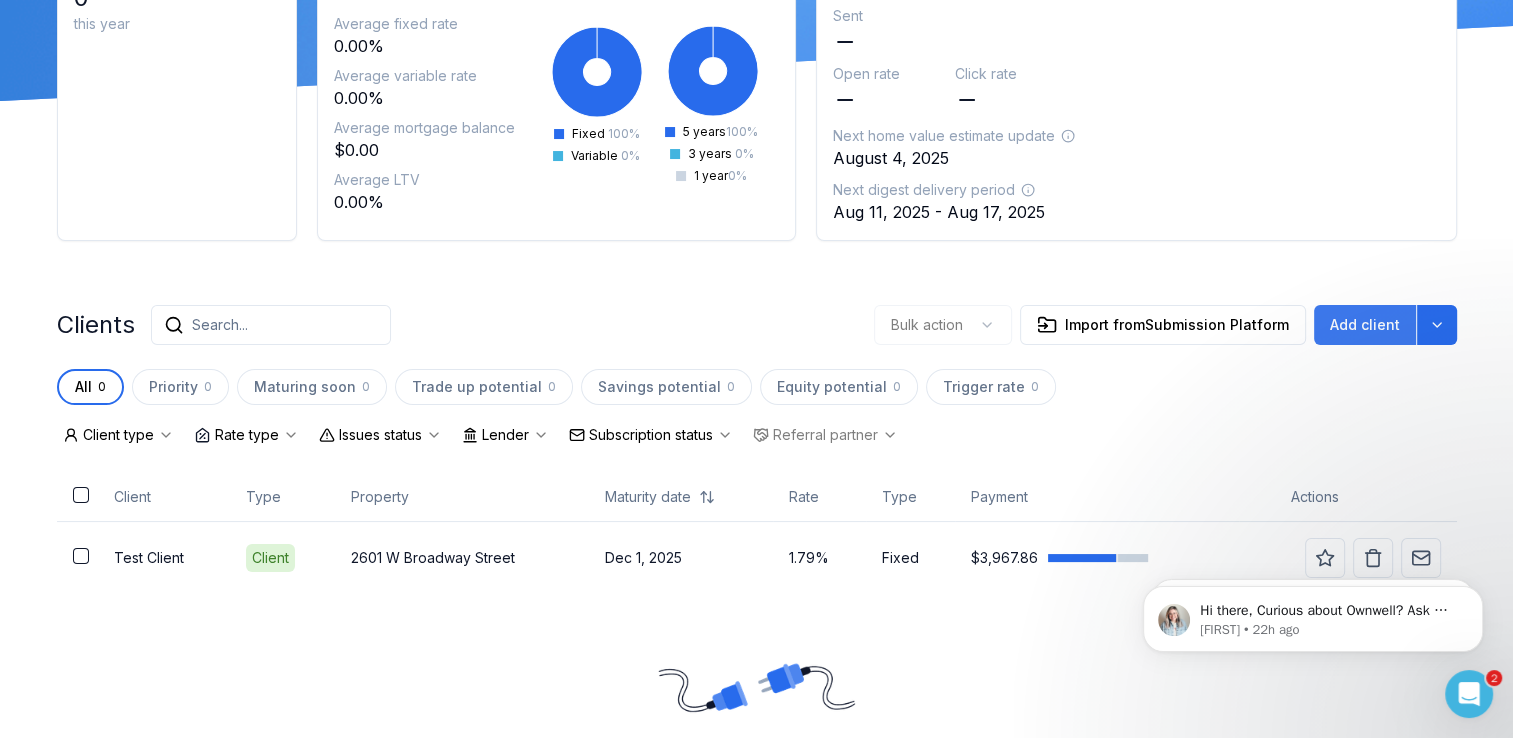 click on "Add client" at bounding box center [1365, 325] 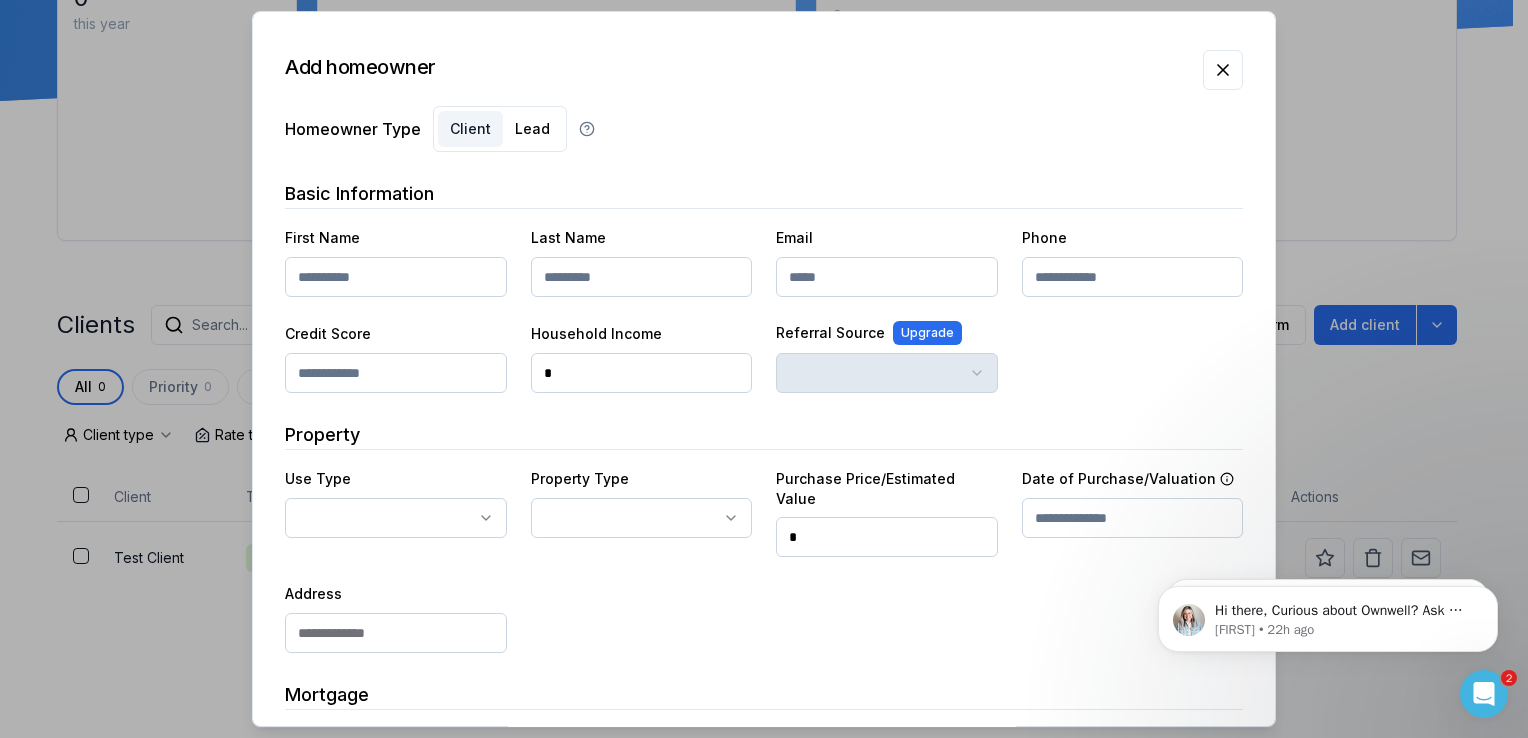 click at bounding box center (764, 369) 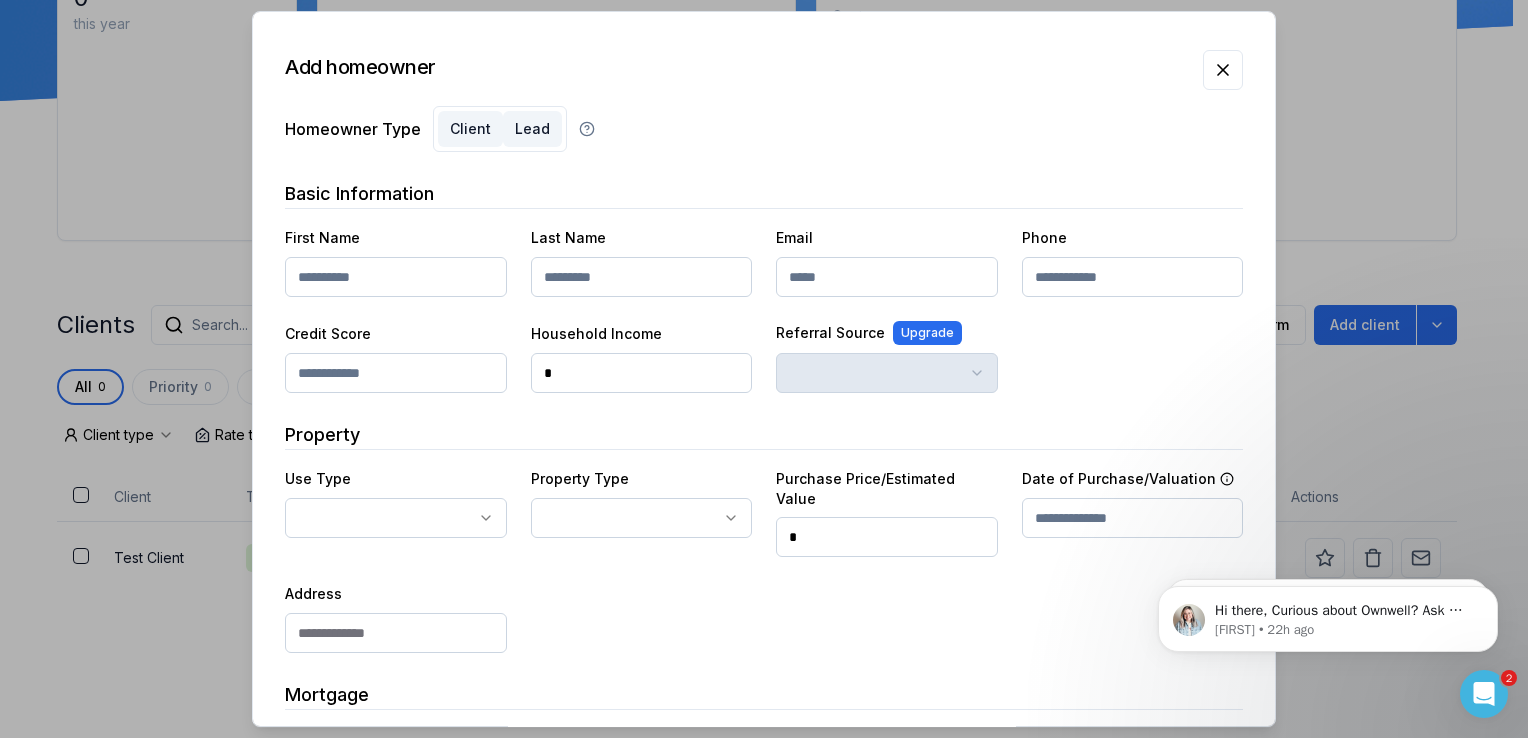 click on "Lead" at bounding box center (532, 129) 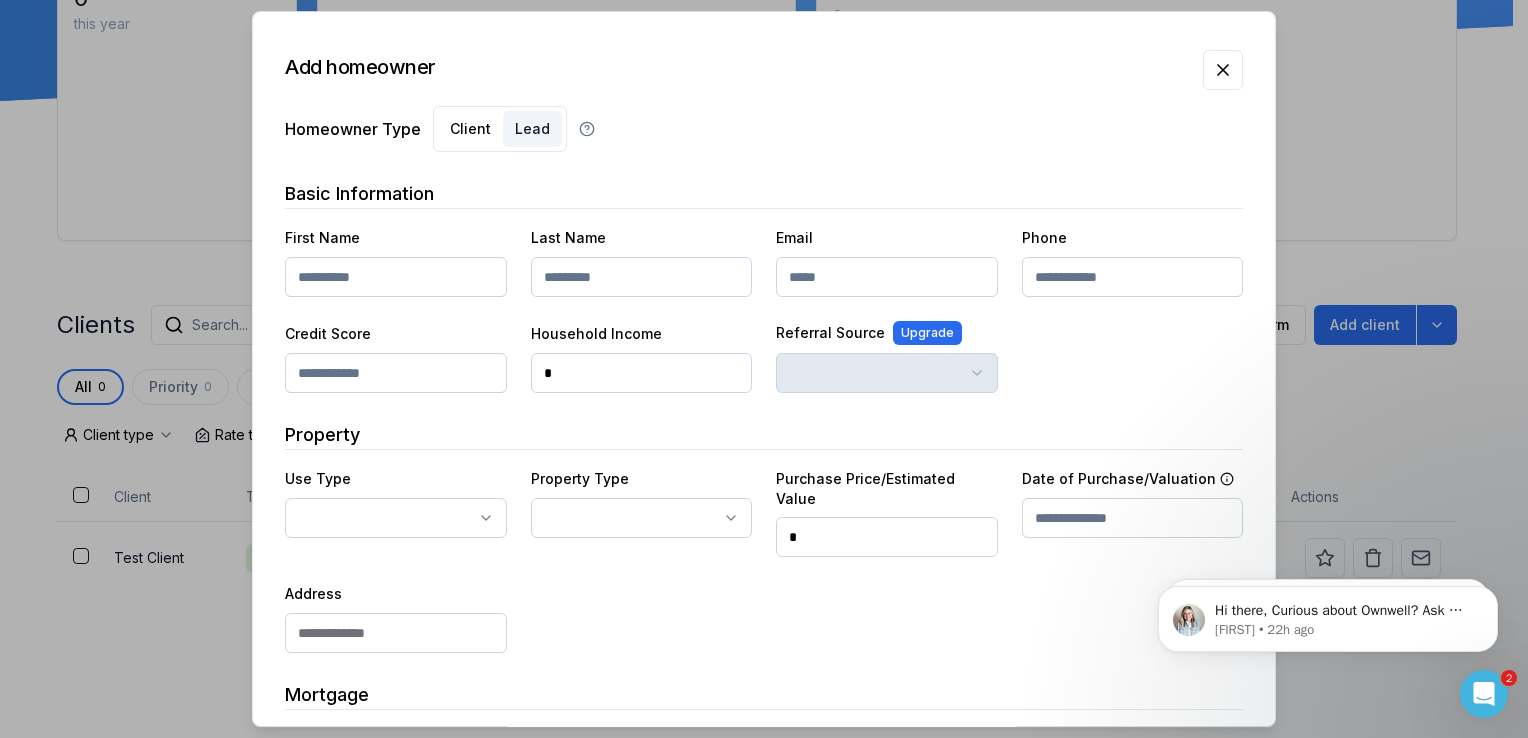 click on "Lead" at bounding box center [532, 129] 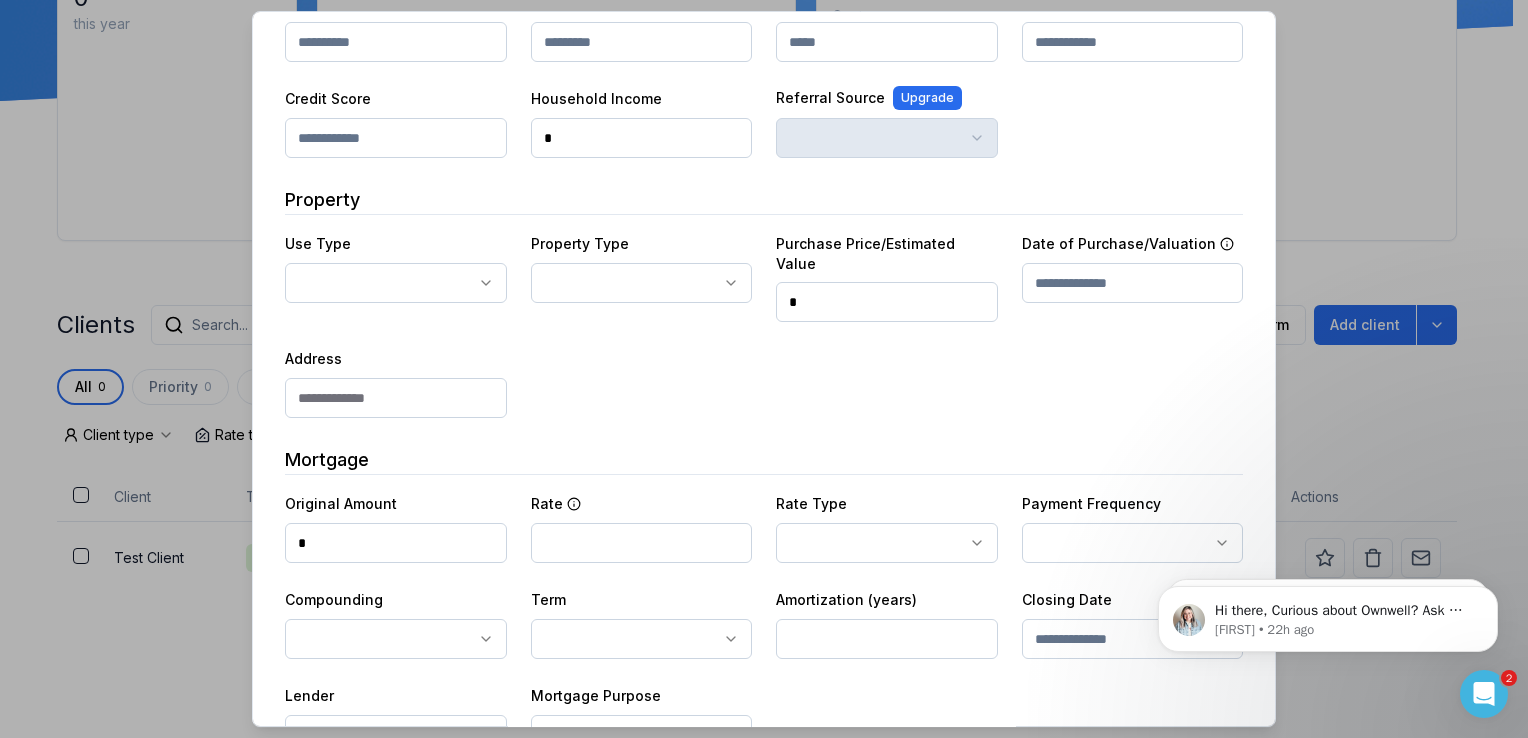 scroll, scrollTop: 344, scrollLeft: 0, axis: vertical 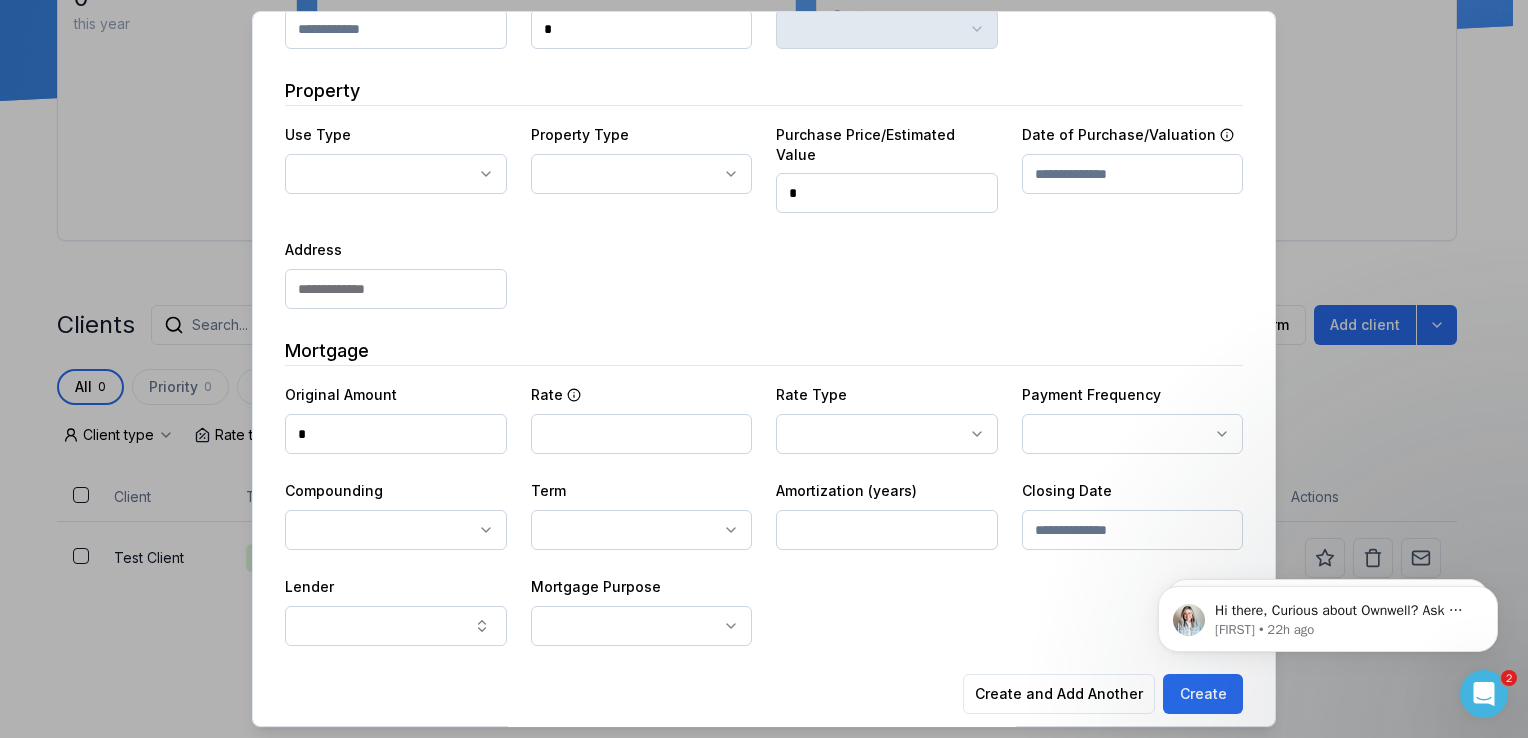 click at bounding box center [764, 369] 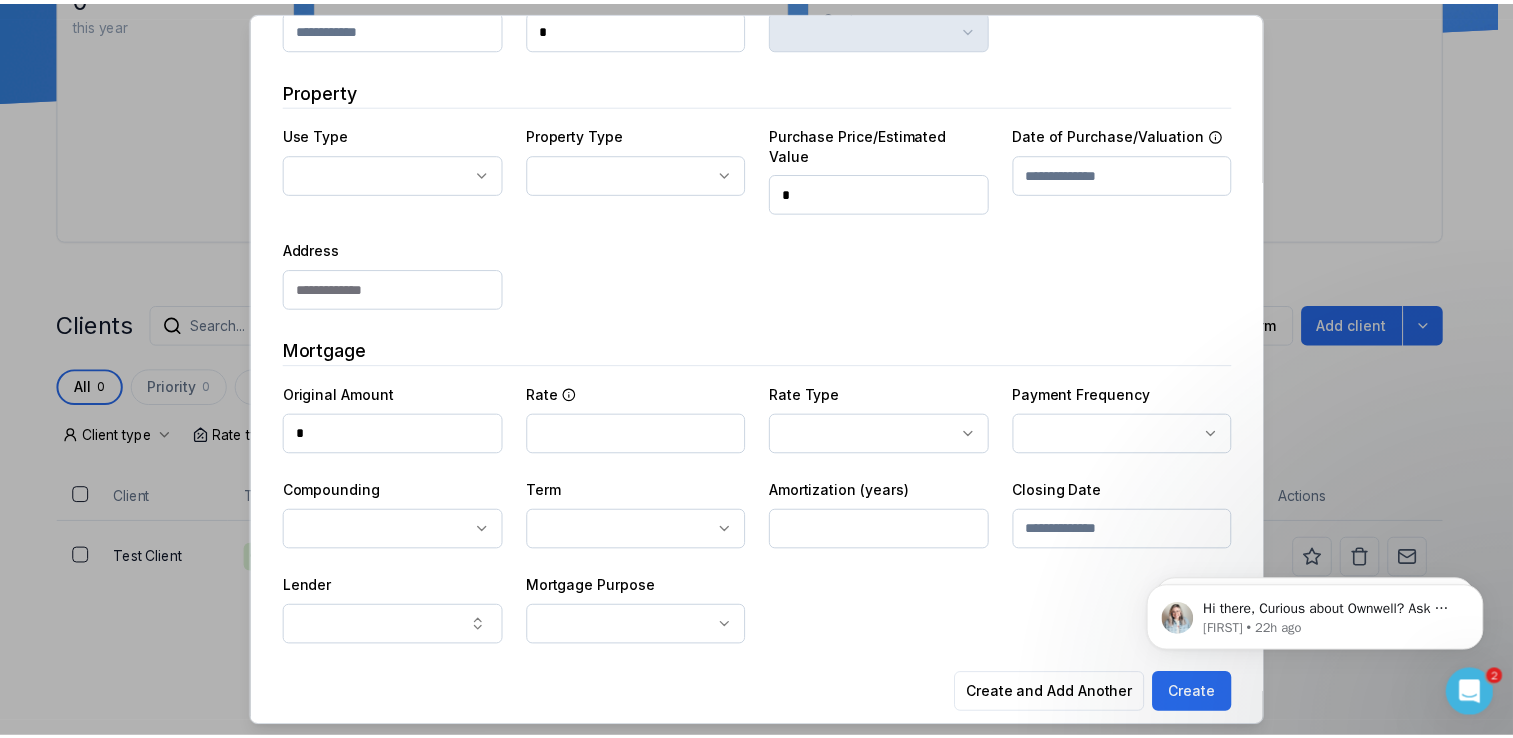 scroll, scrollTop: 0, scrollLeft: 0, axis: both 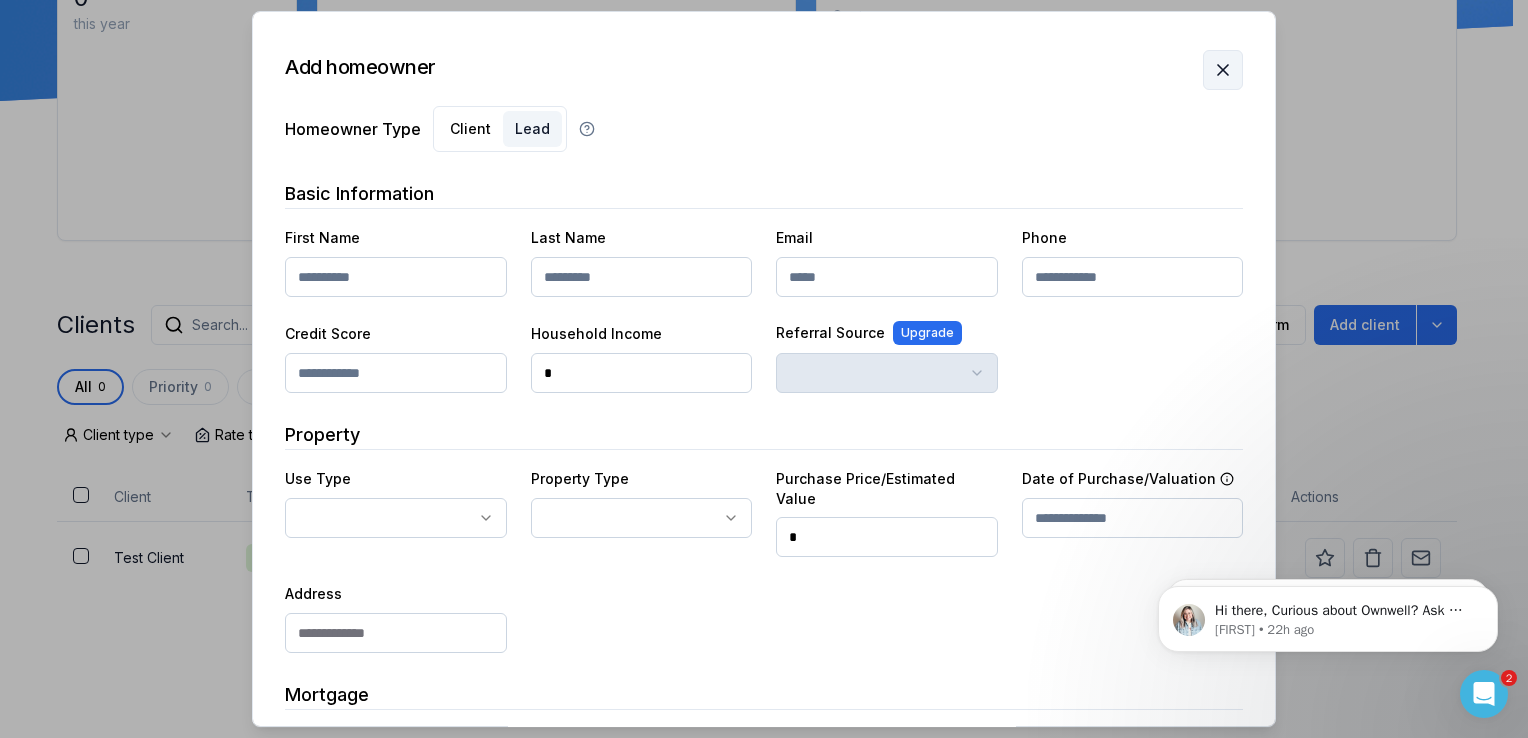 click at bounding box center [1223, 70] 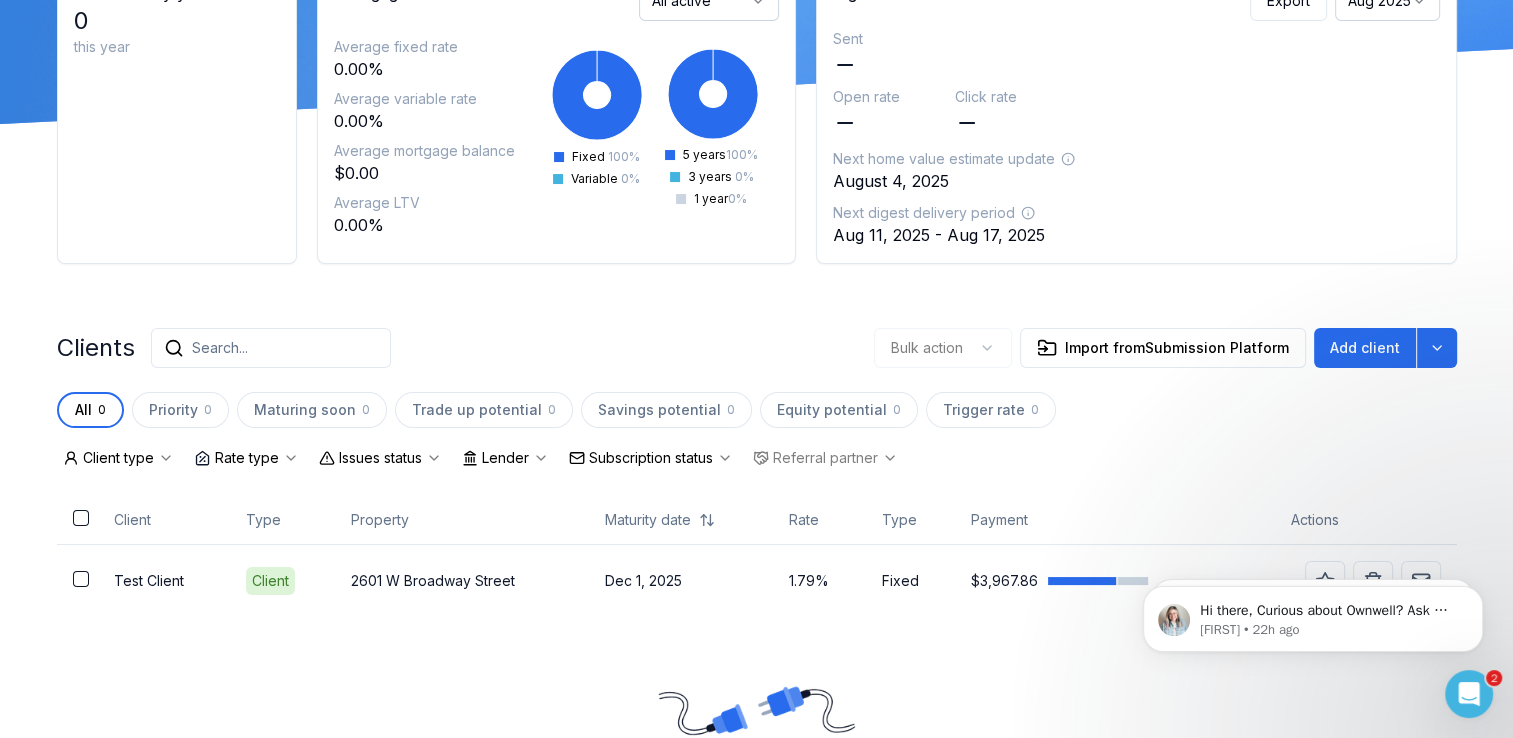 scroll, scrollTop: 0, scrollLeft: 0, axis: both 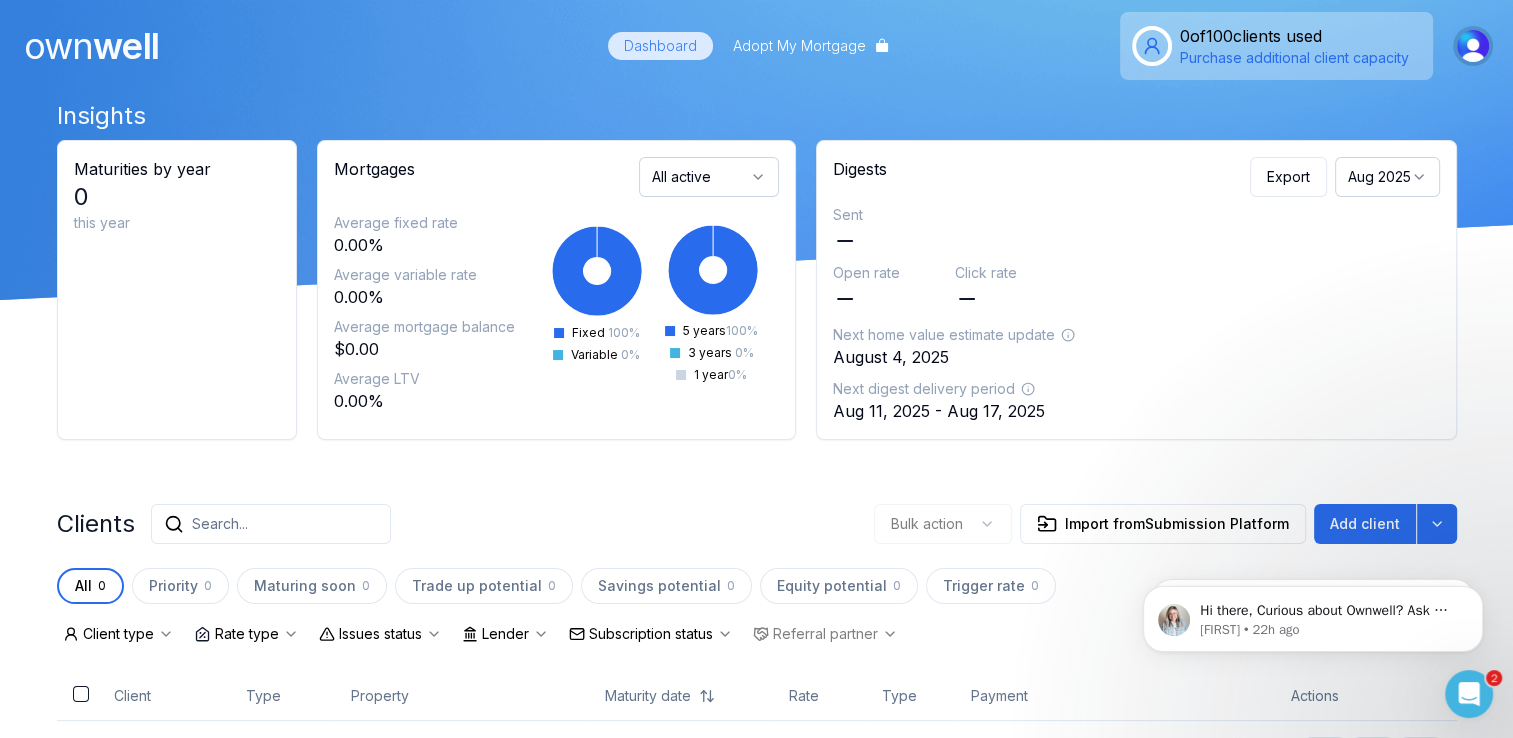 click at bounding box center [1473, 46] 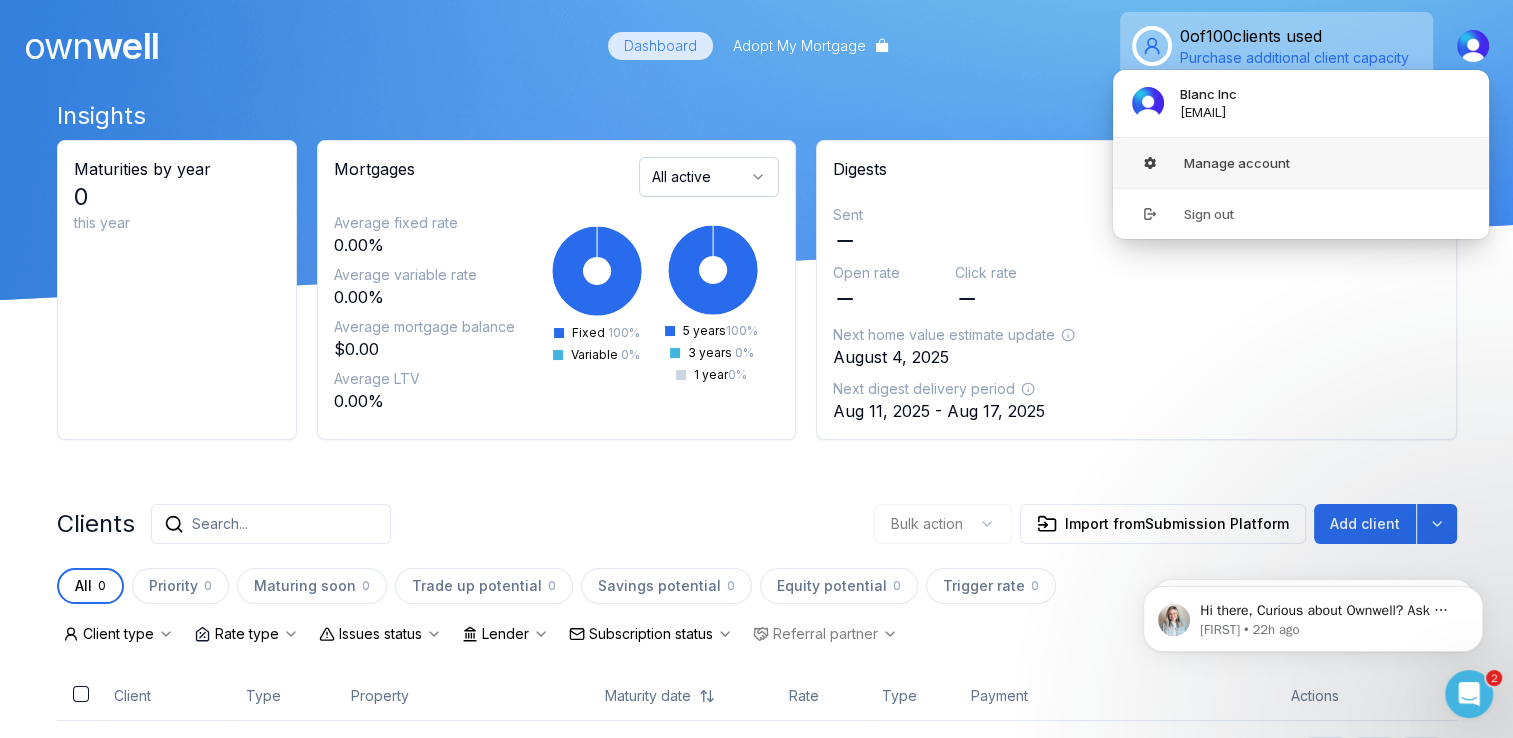 click on "Manage account" at bounding box center [1301, 163] 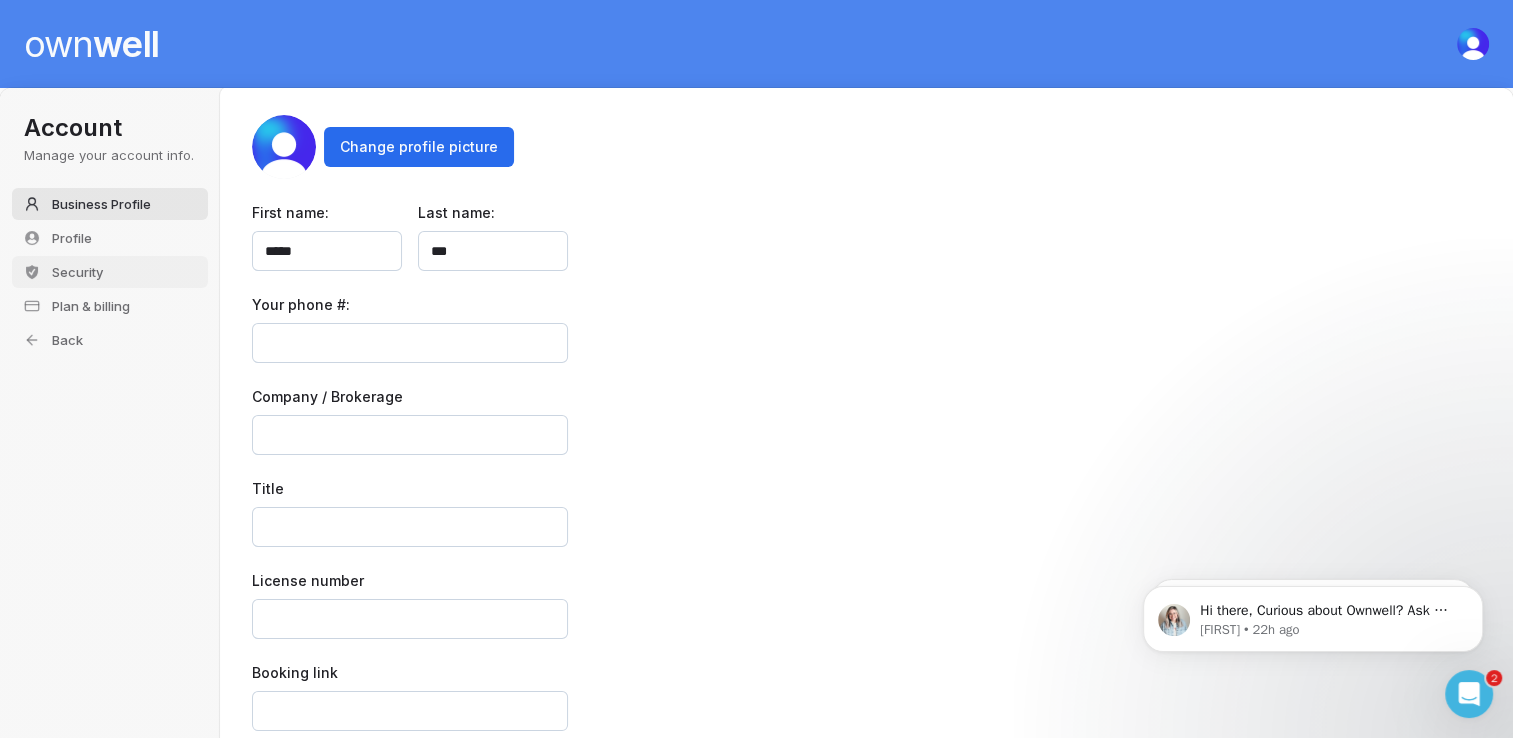 click on "Security" at bounding box center [110, 272] 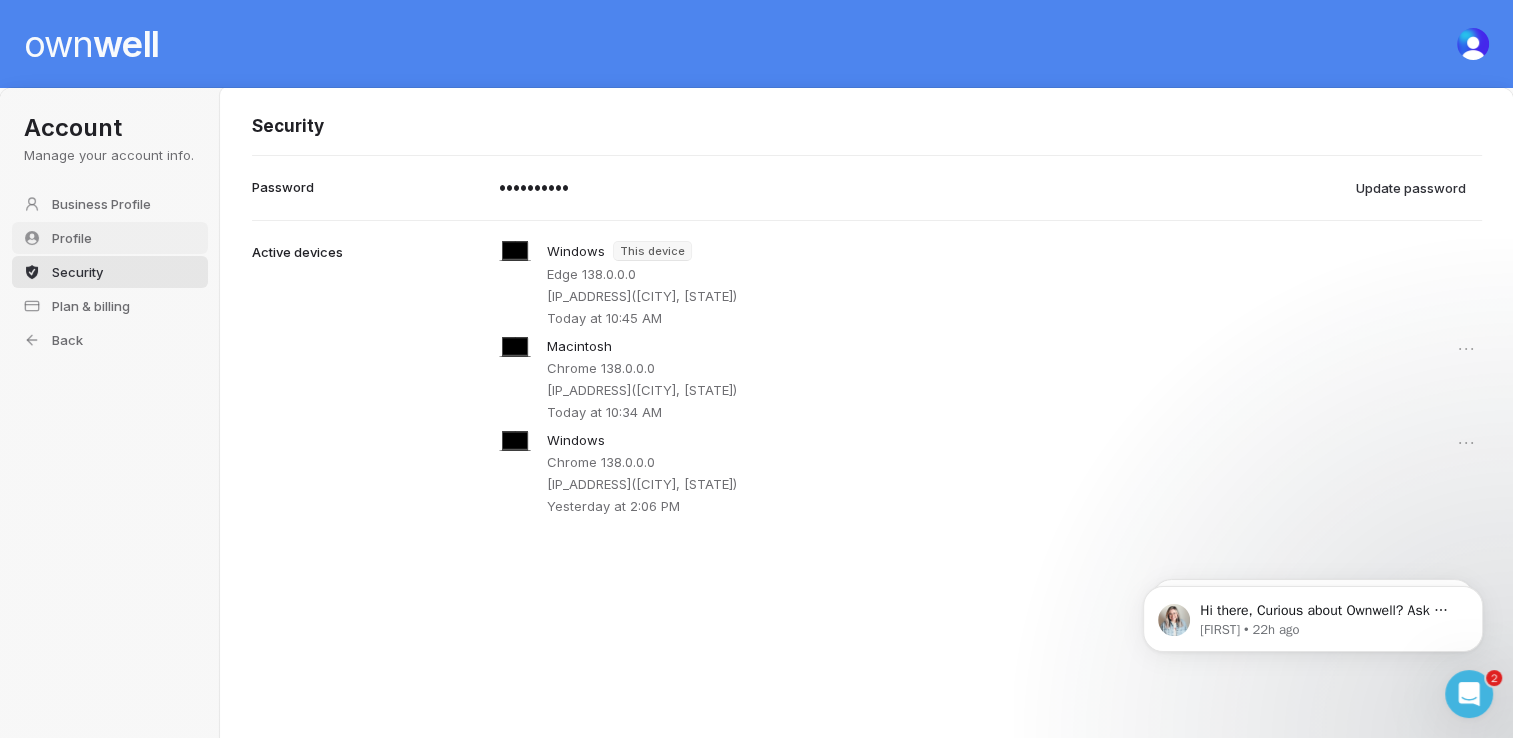 click on "Profile" at bounding box center (110, 238) 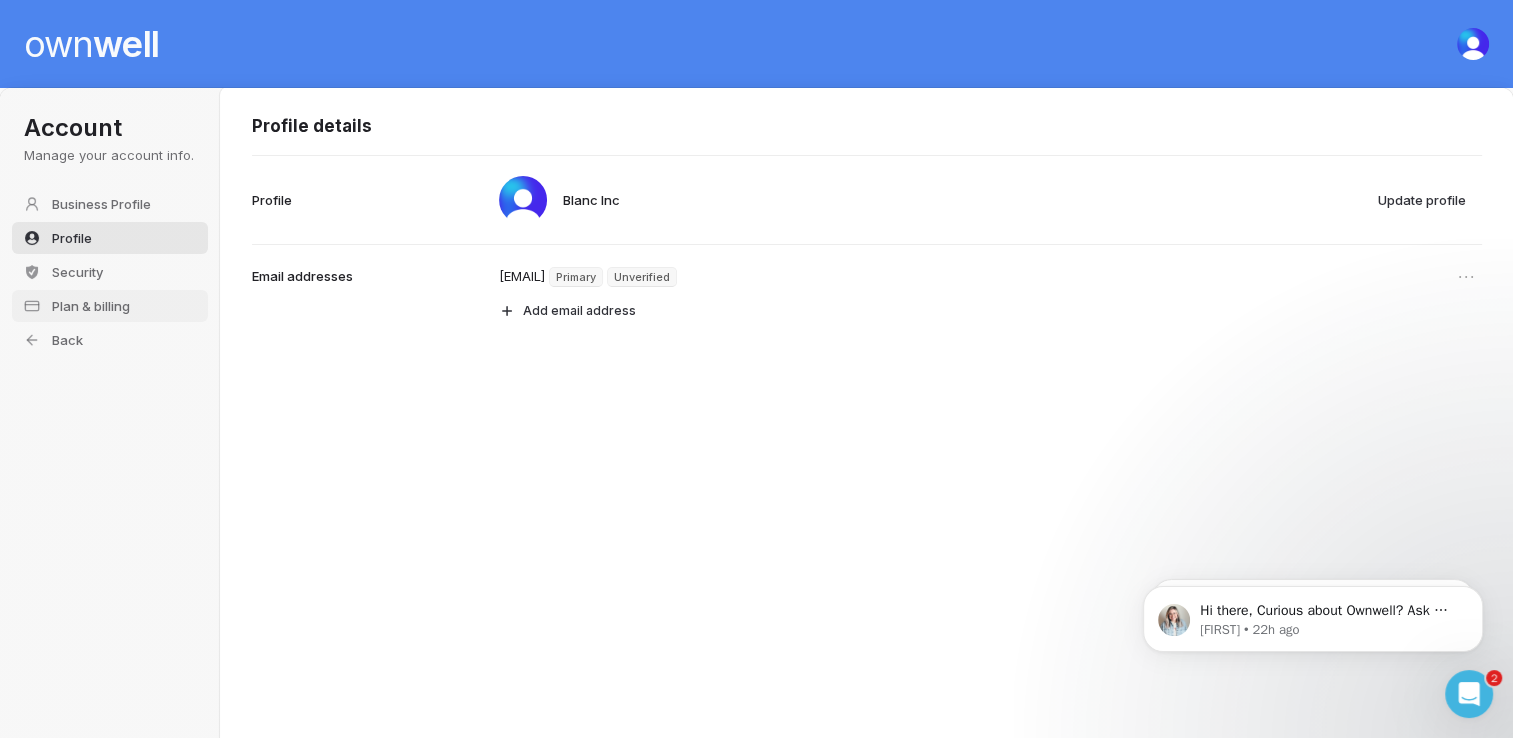 click on "Plan & billing" at bounding box center (110, 306) 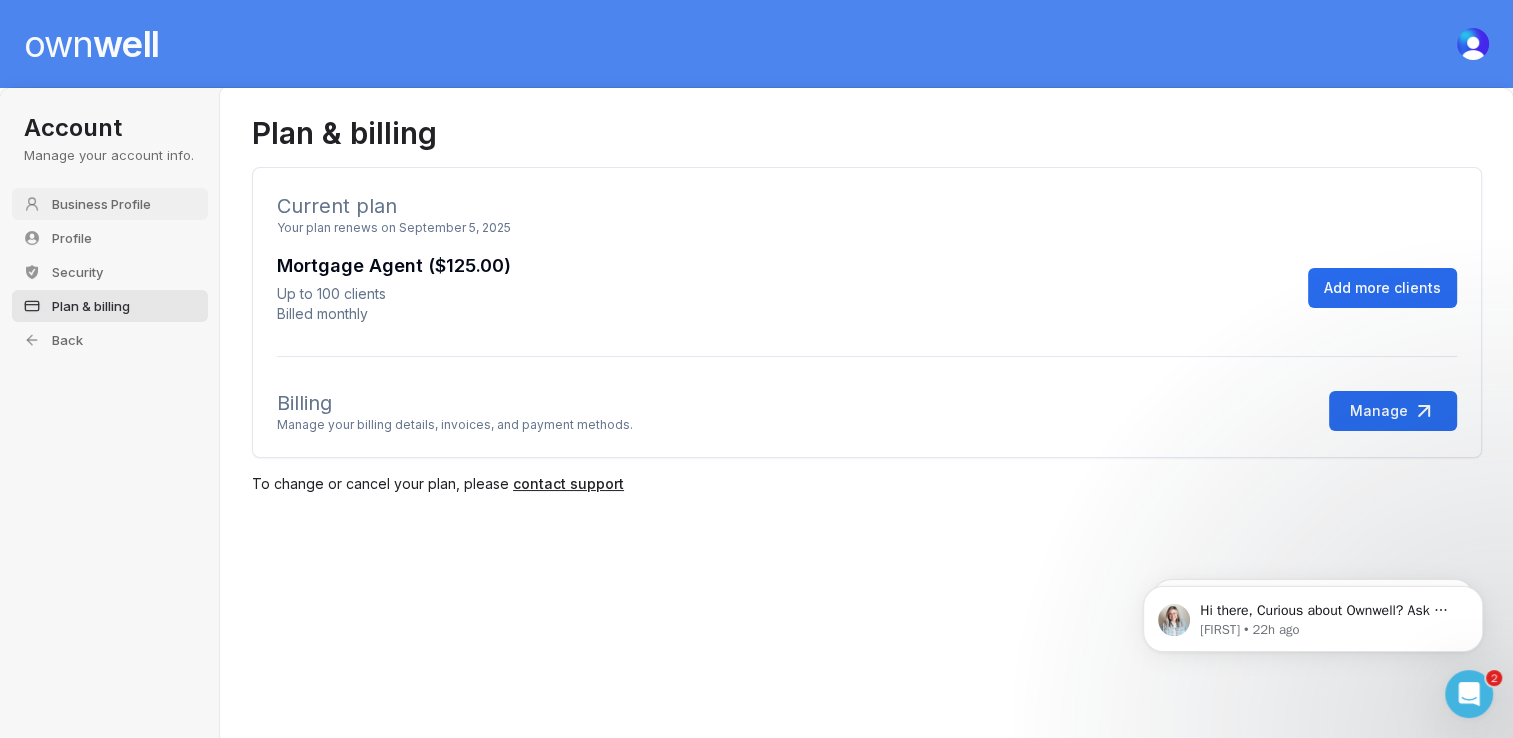 click on "Business Profile" at bounding box center (110, 204) 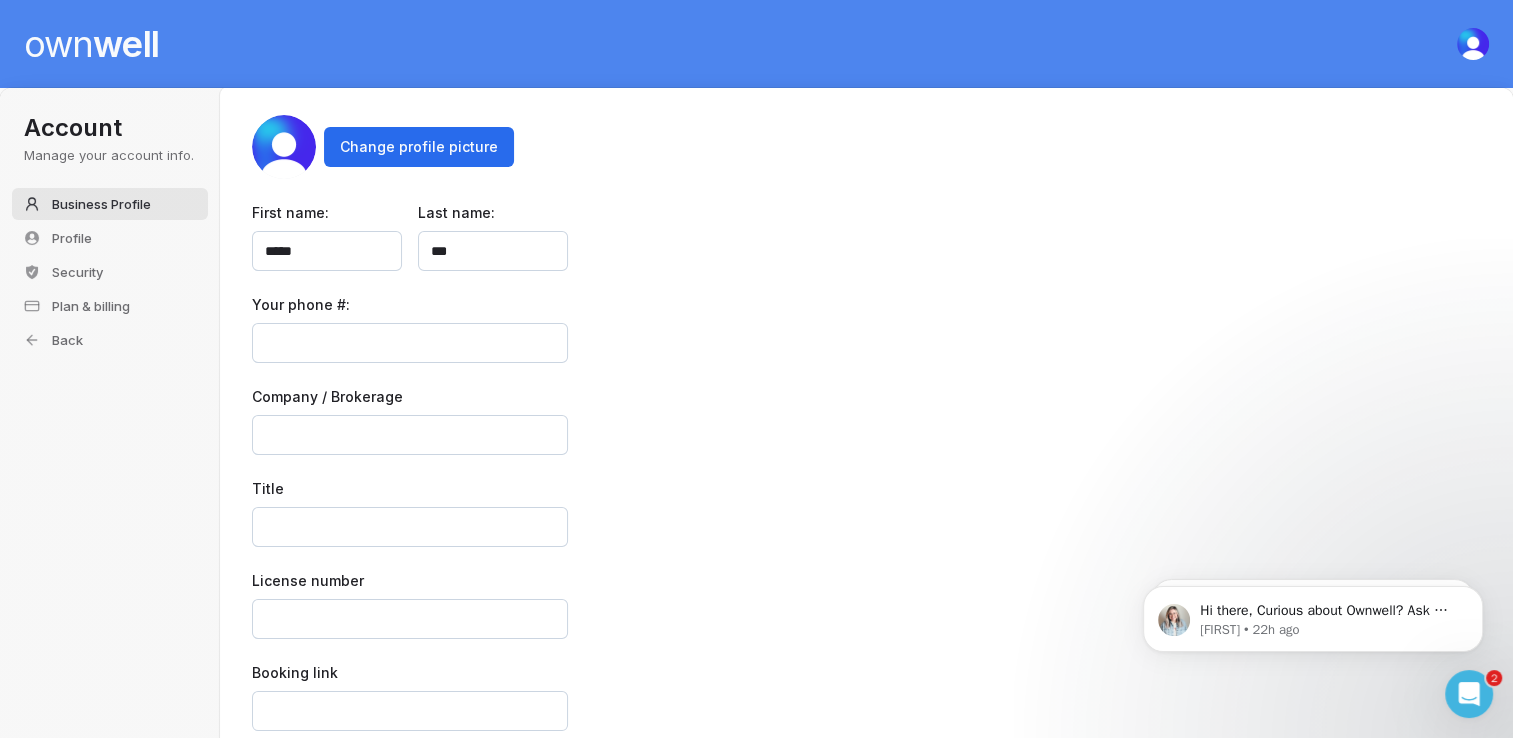 scroll, scrollTop: 88, scrollLeft: 0, axis: vertical 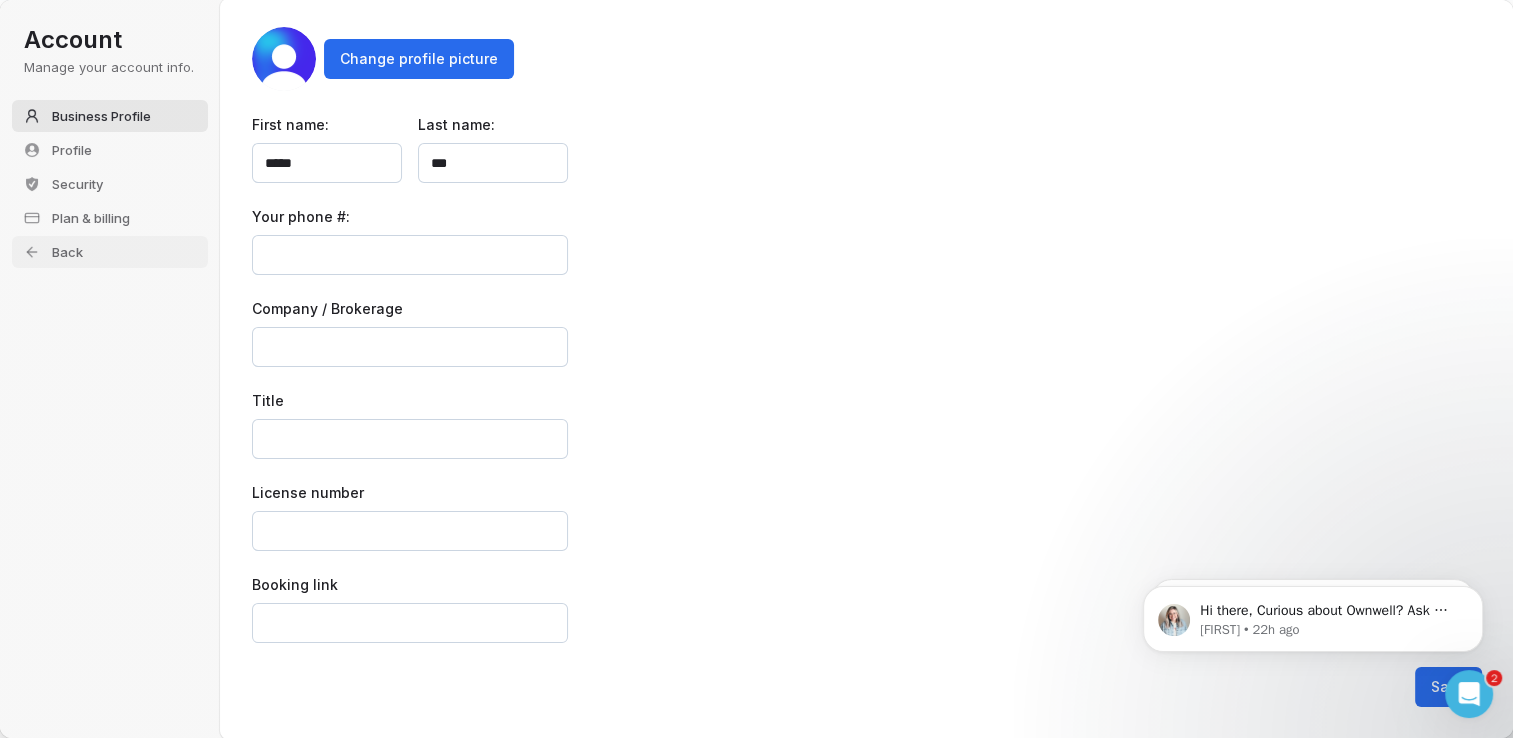 click on "Back" at bounding box center [110, 252] 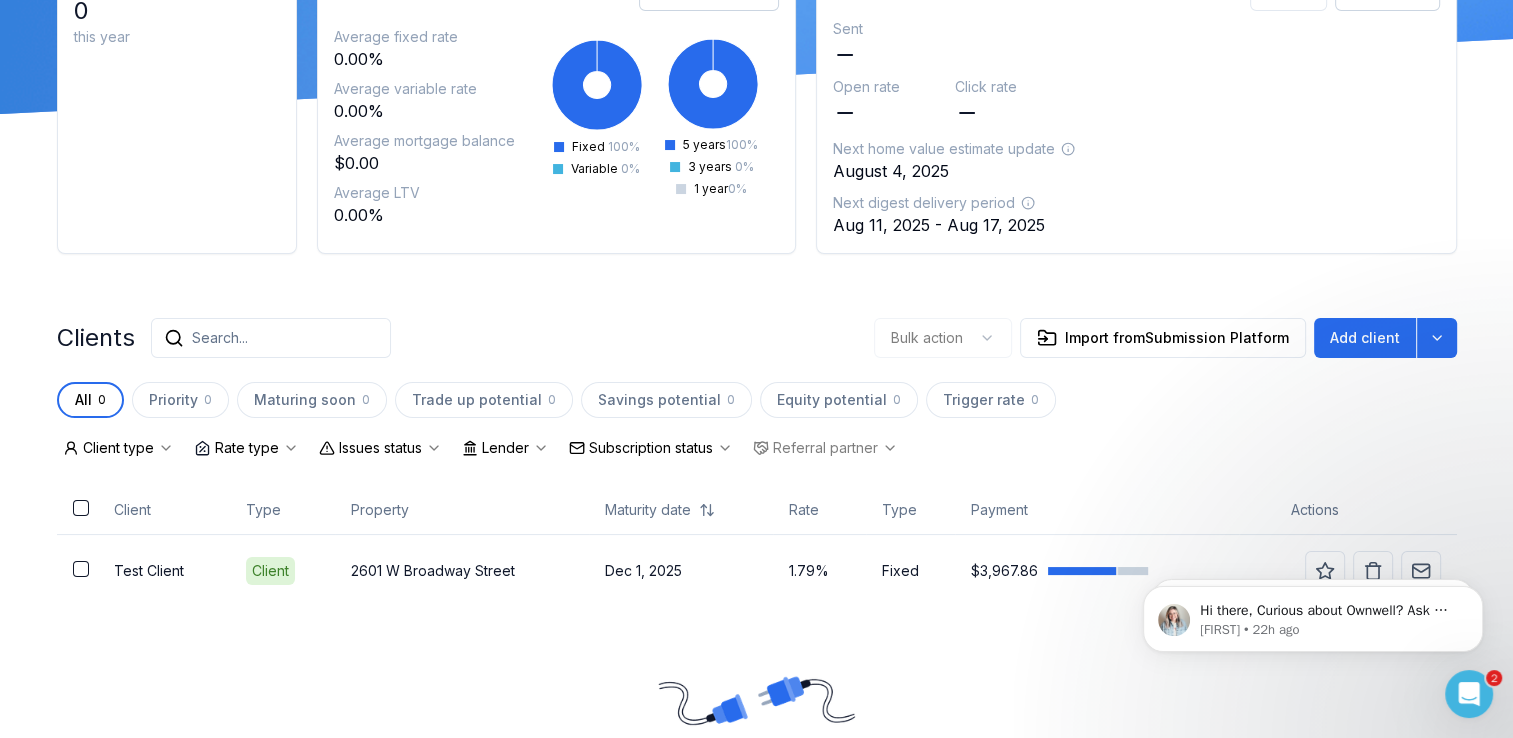 scroll, scrollTop: 190, scrollLeft: 0, axis: vertical 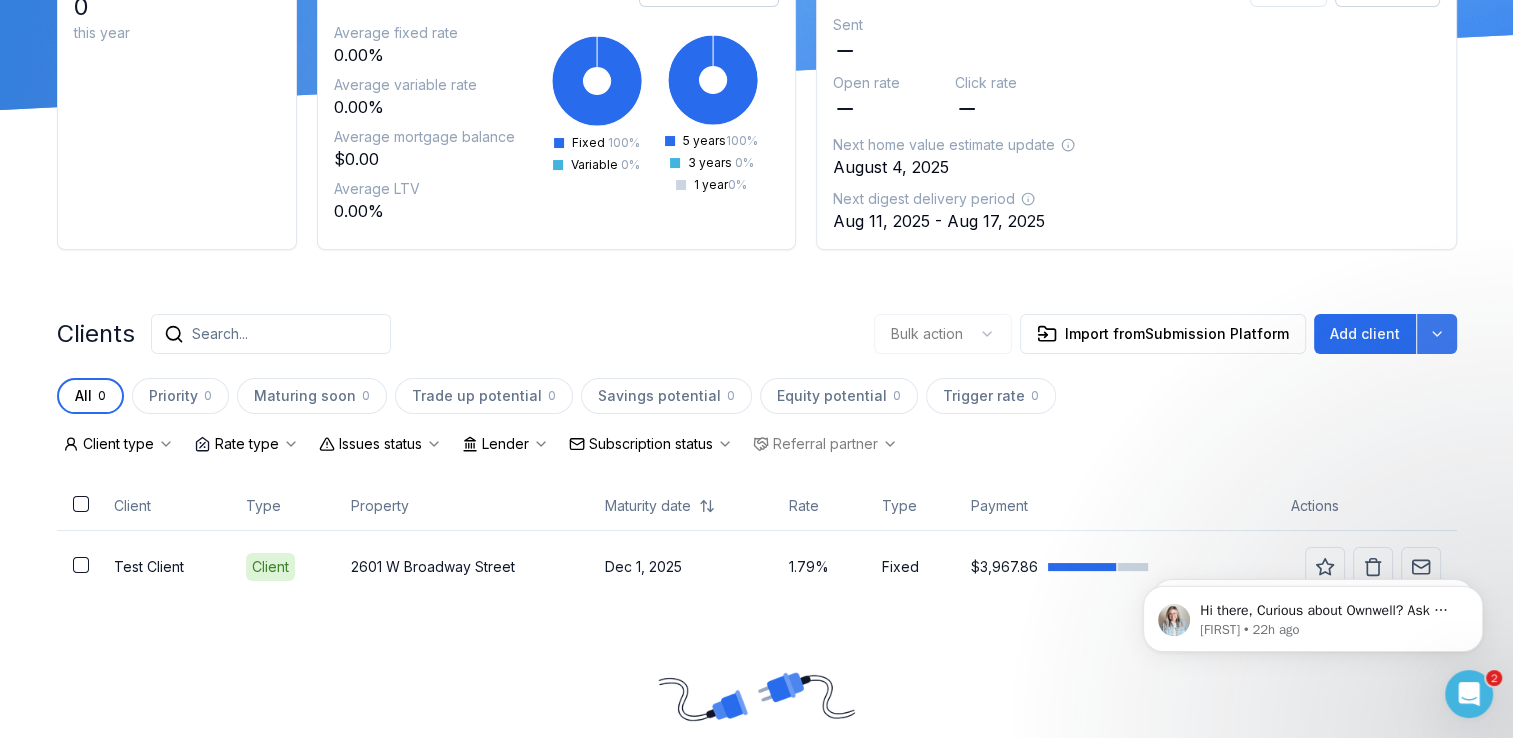 click 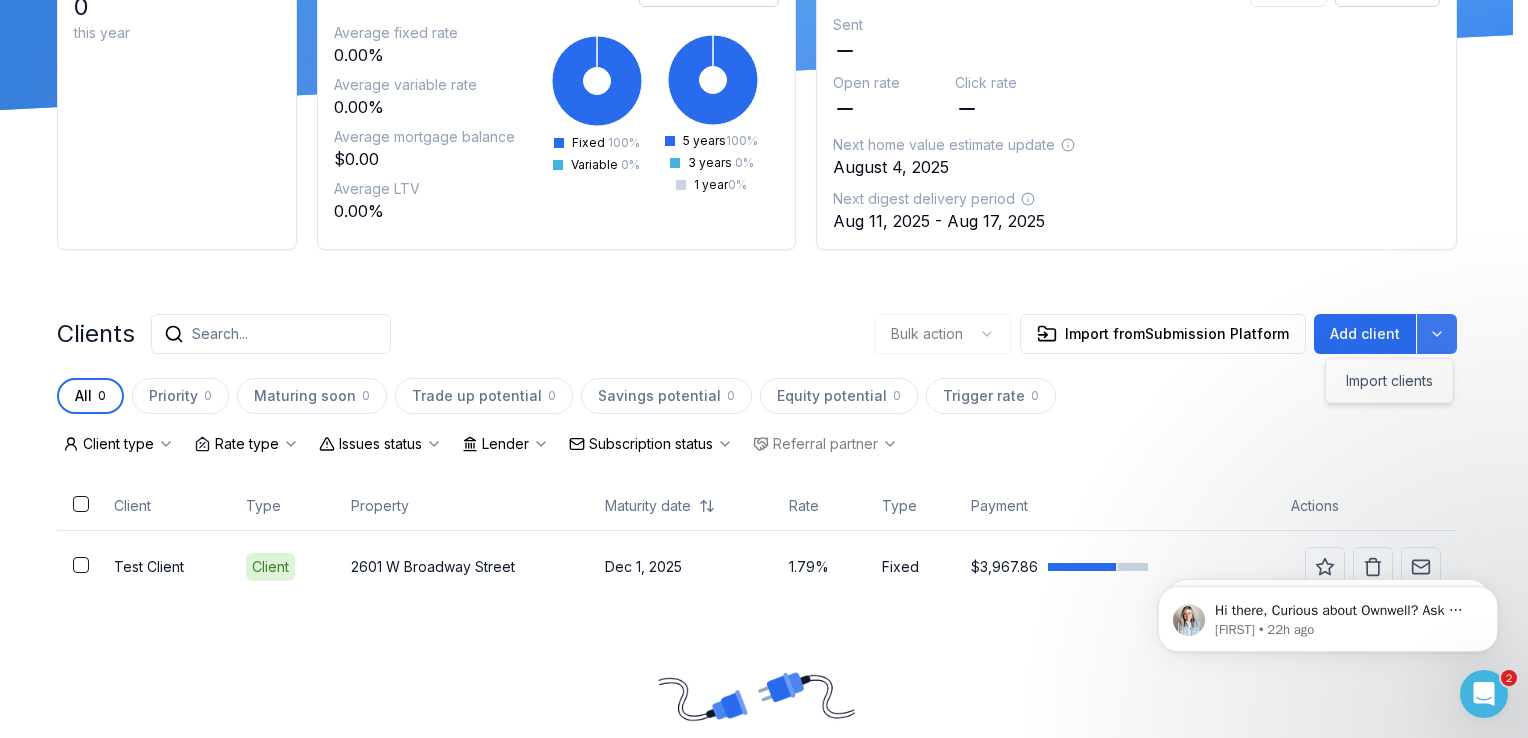 click 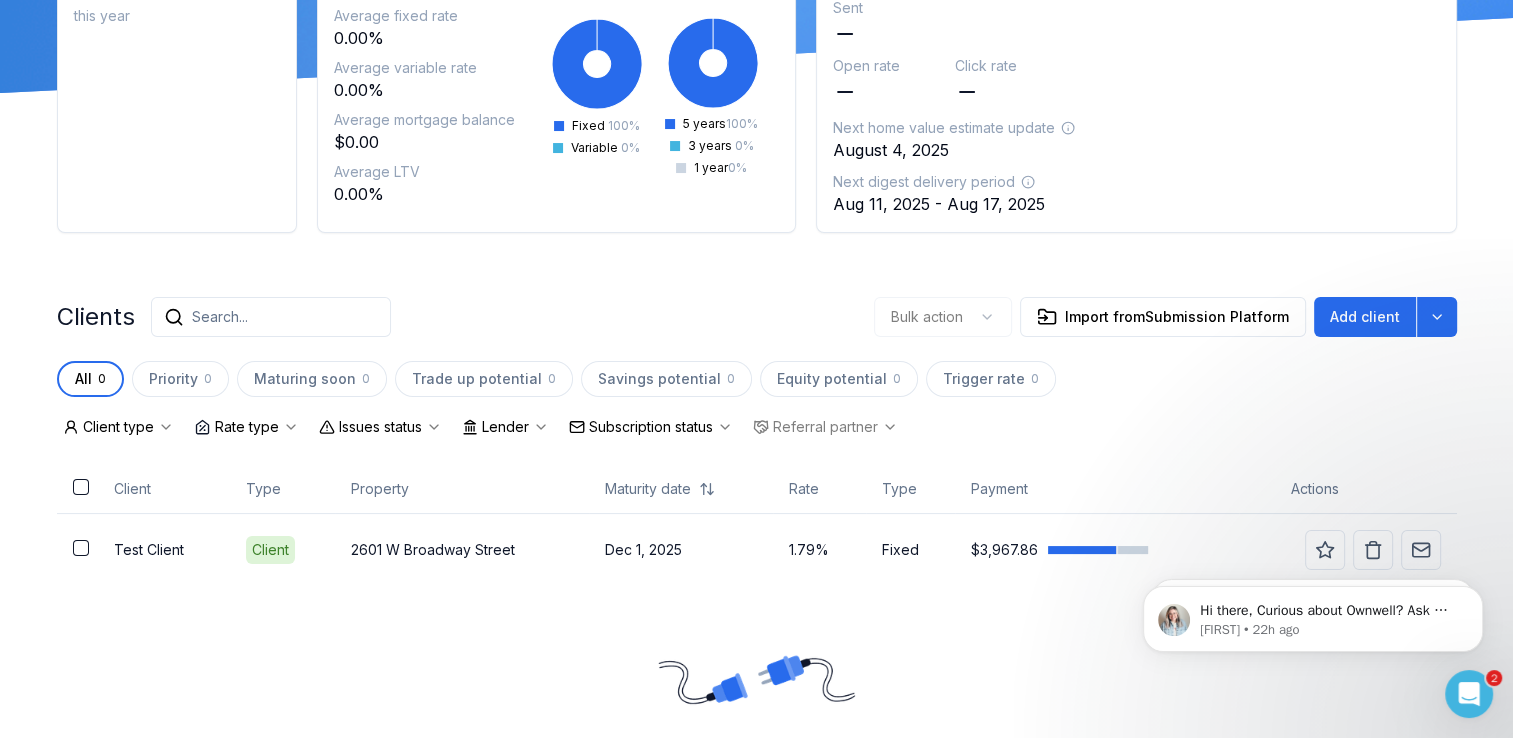 scroll, scrollTop: 362, scrollLeft: 0, axis: vertical 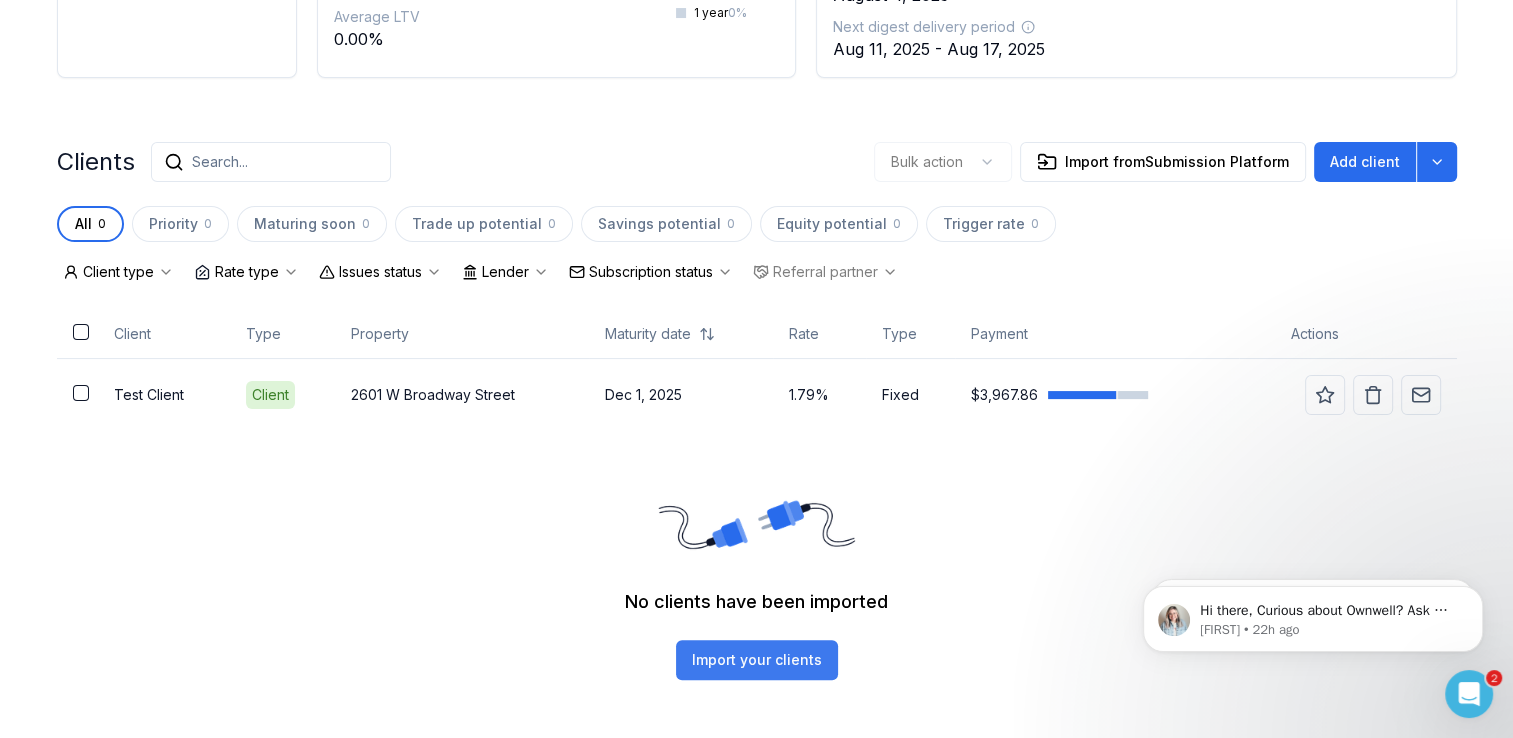 click on "Import your clients" at bounding box center [757, 660] 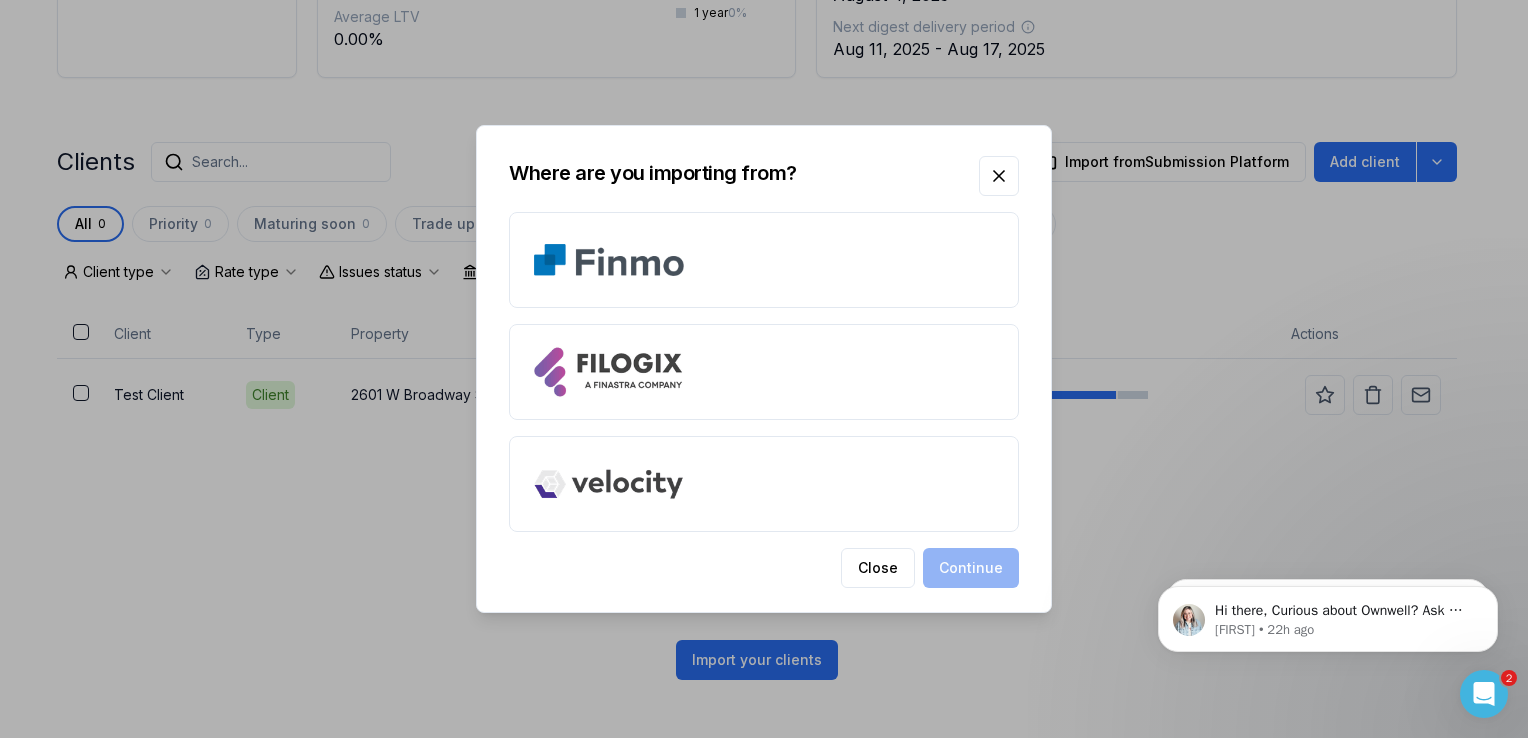 click at bounding box center (764, 369) 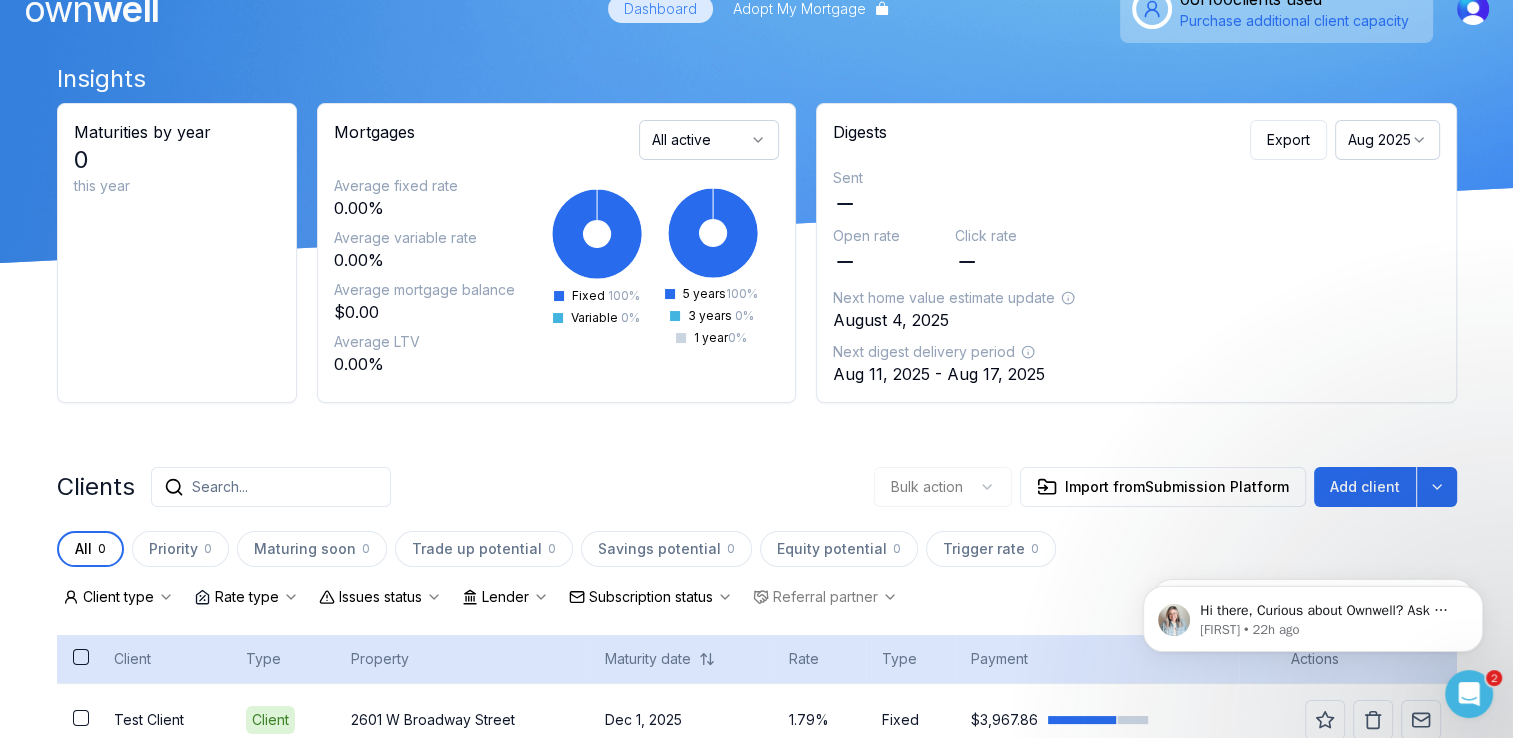 scroll, scrollTop: 0, scrollLeft: 0, axis: both 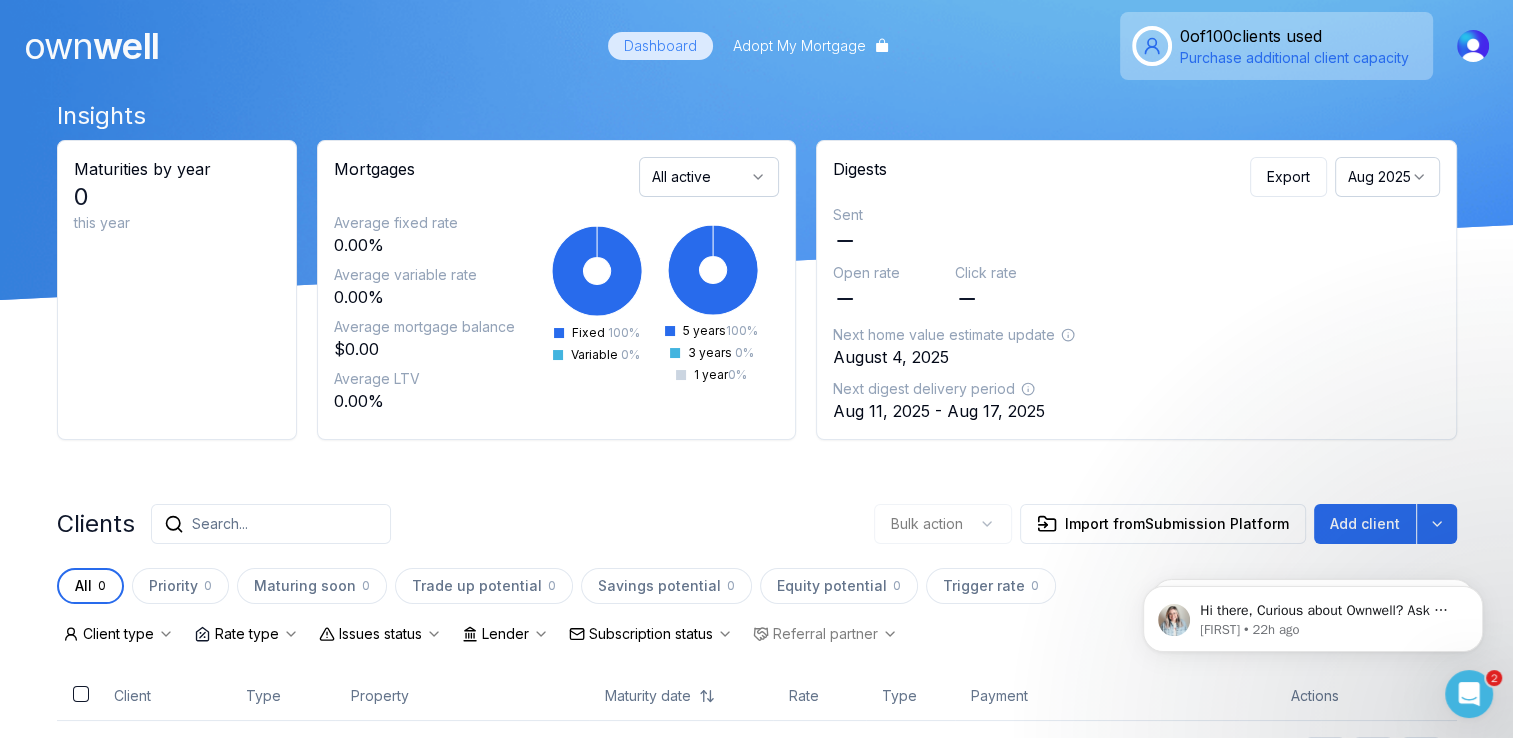 click on "own well Dashboard Adopt My Mortgage 0  of  100  clients used Purchase additional client capacity" at bounding box center [756, 46] 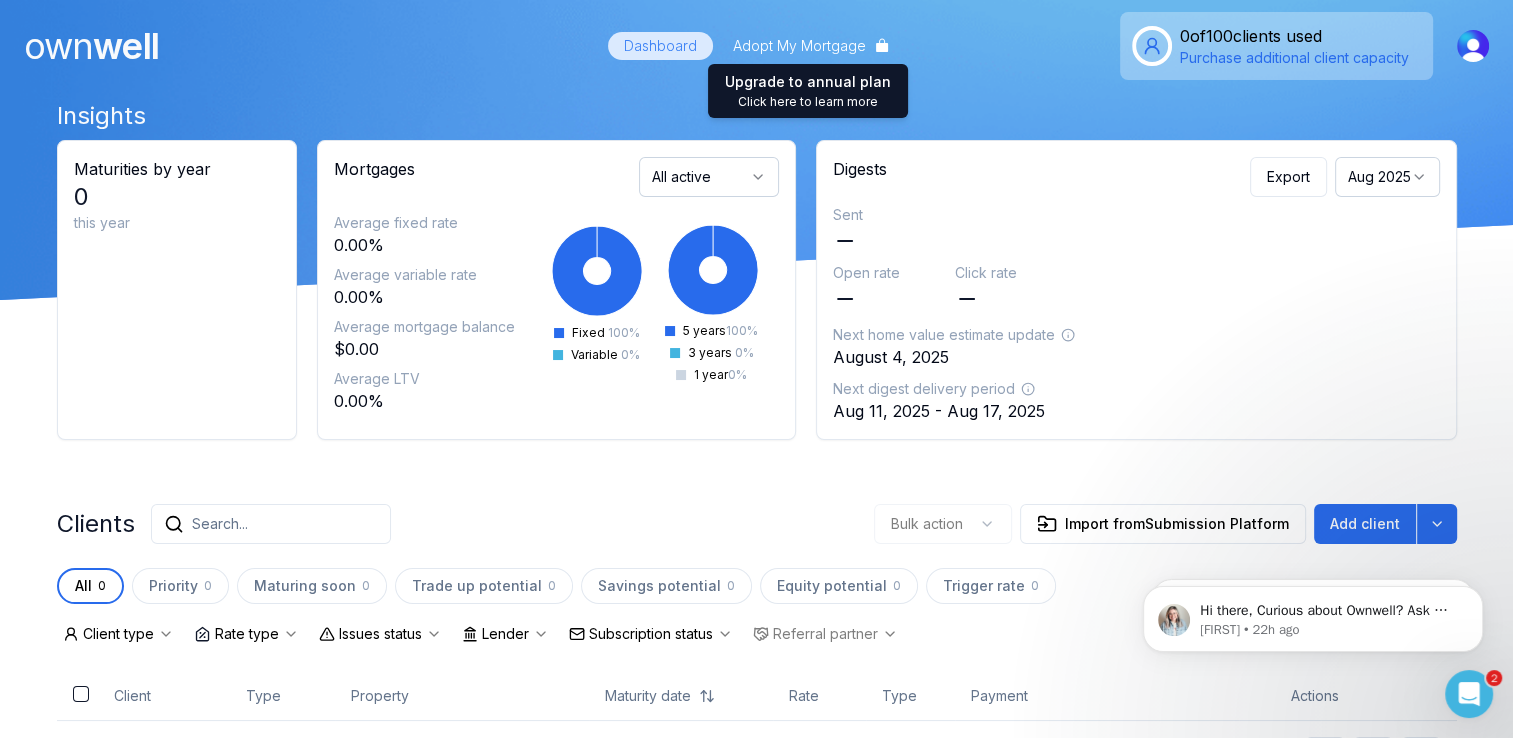 click on "Adopt My Mortgage" at bounding box center (811, 46) 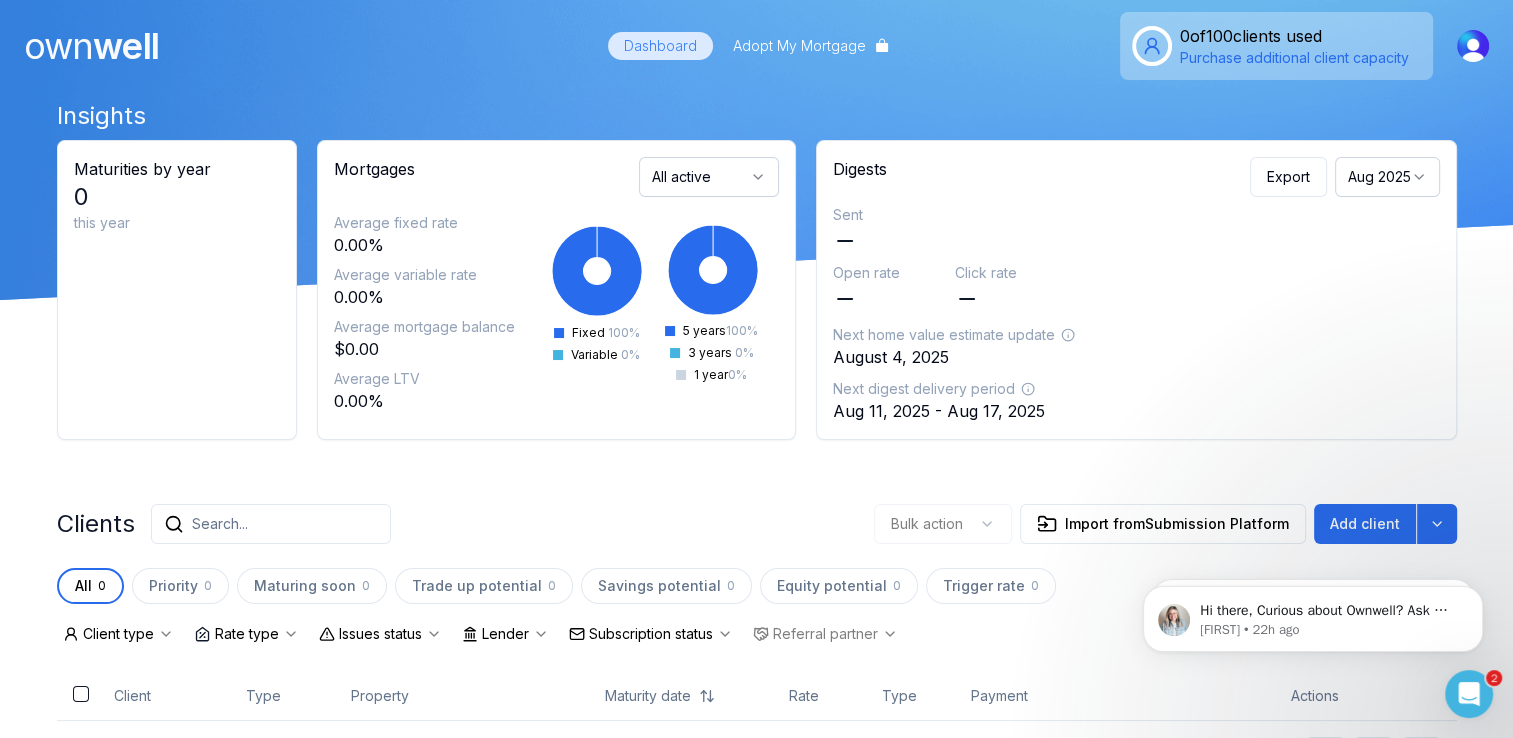 click on "Adopt My Mortgage" at bounding box center [799, 46] 